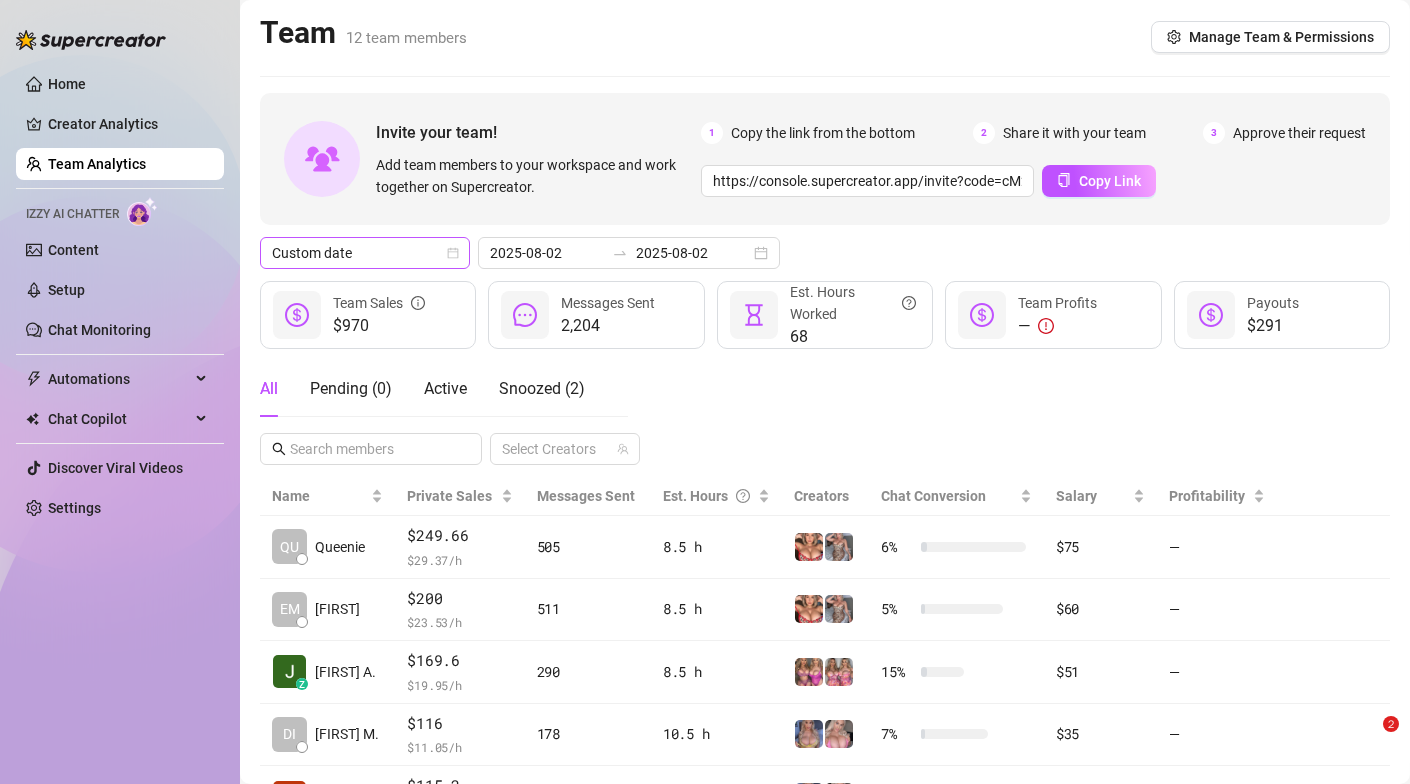 scroll, scrollTop: 0, scrollLeft: 0, axis: both 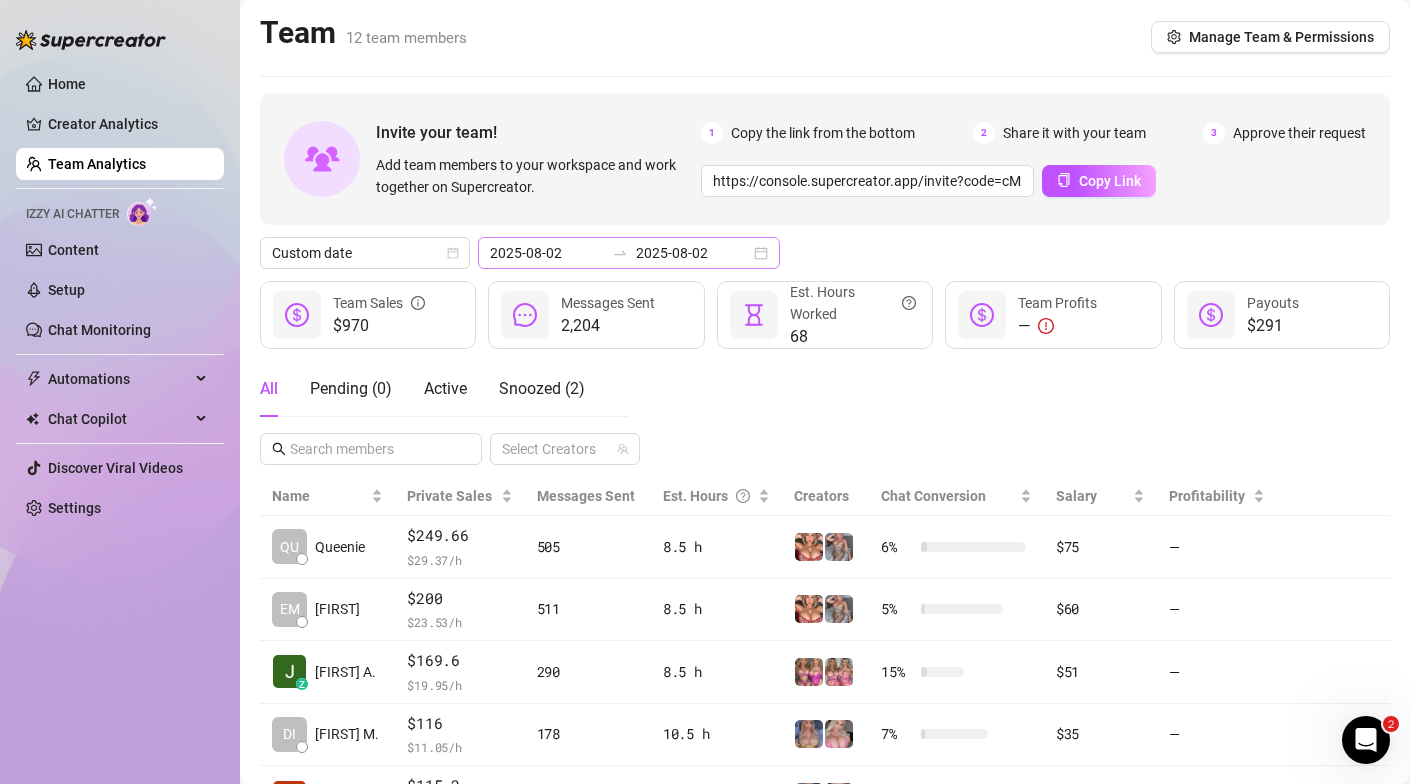 click on "2025-08-02 2025-08-02" at bounding box center (629, 253) 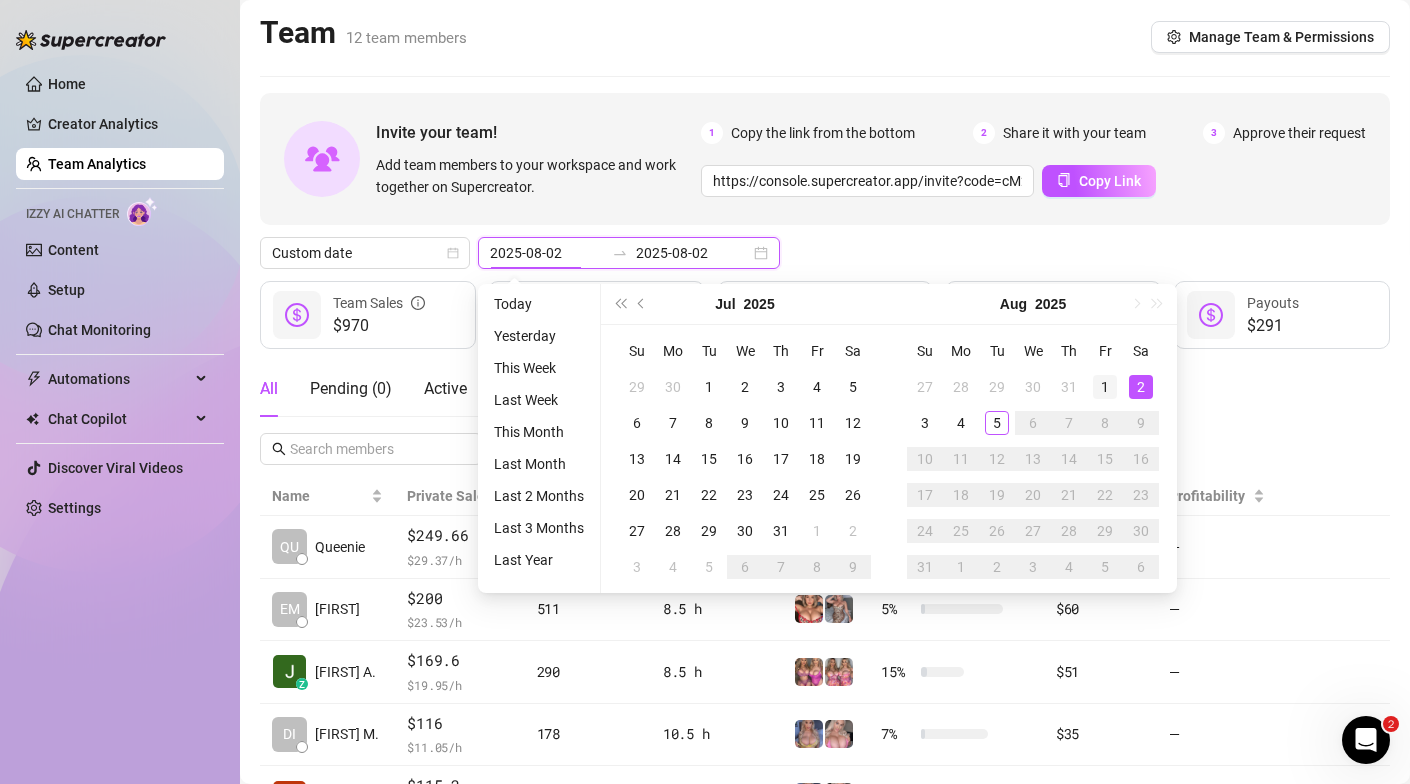 type on "2025-08-01" 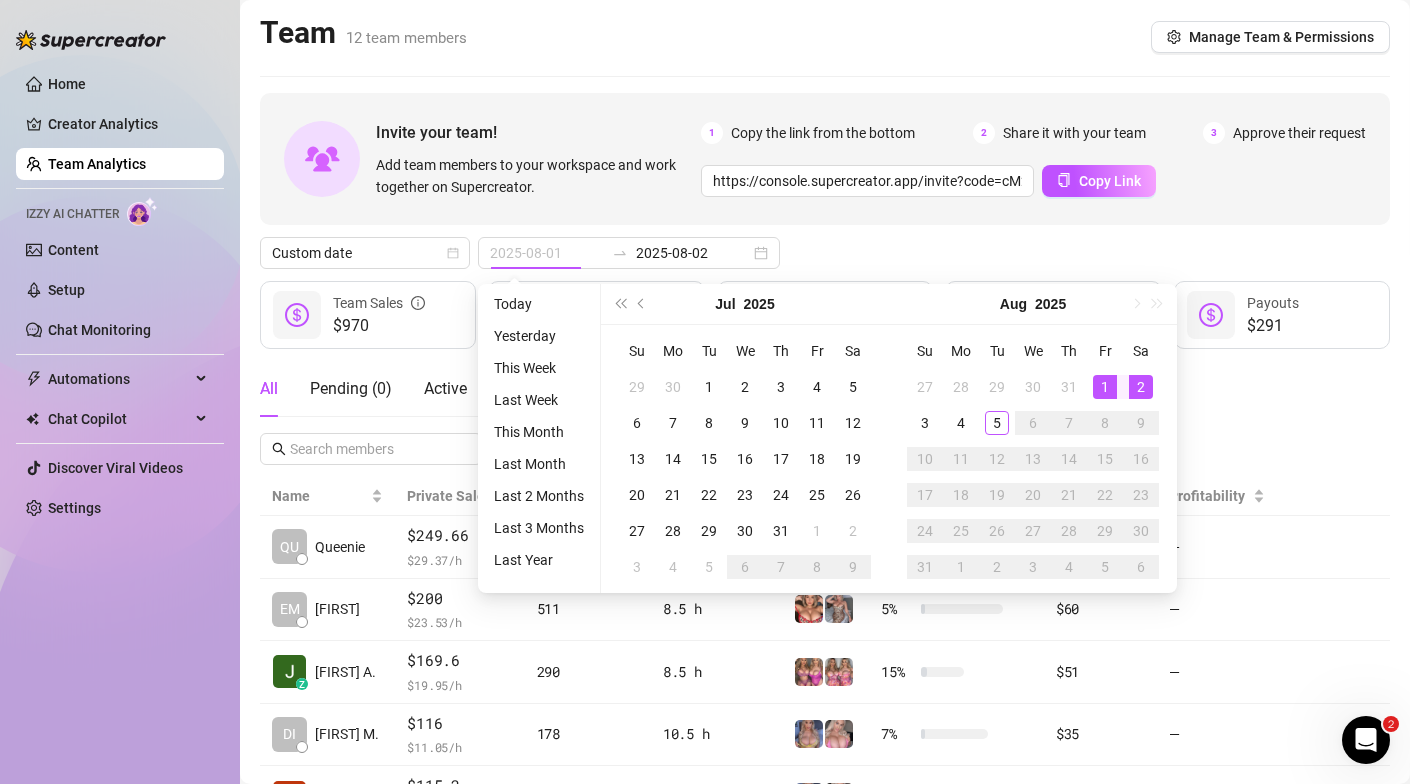 click on "1" at bounding box center [1105, 387] 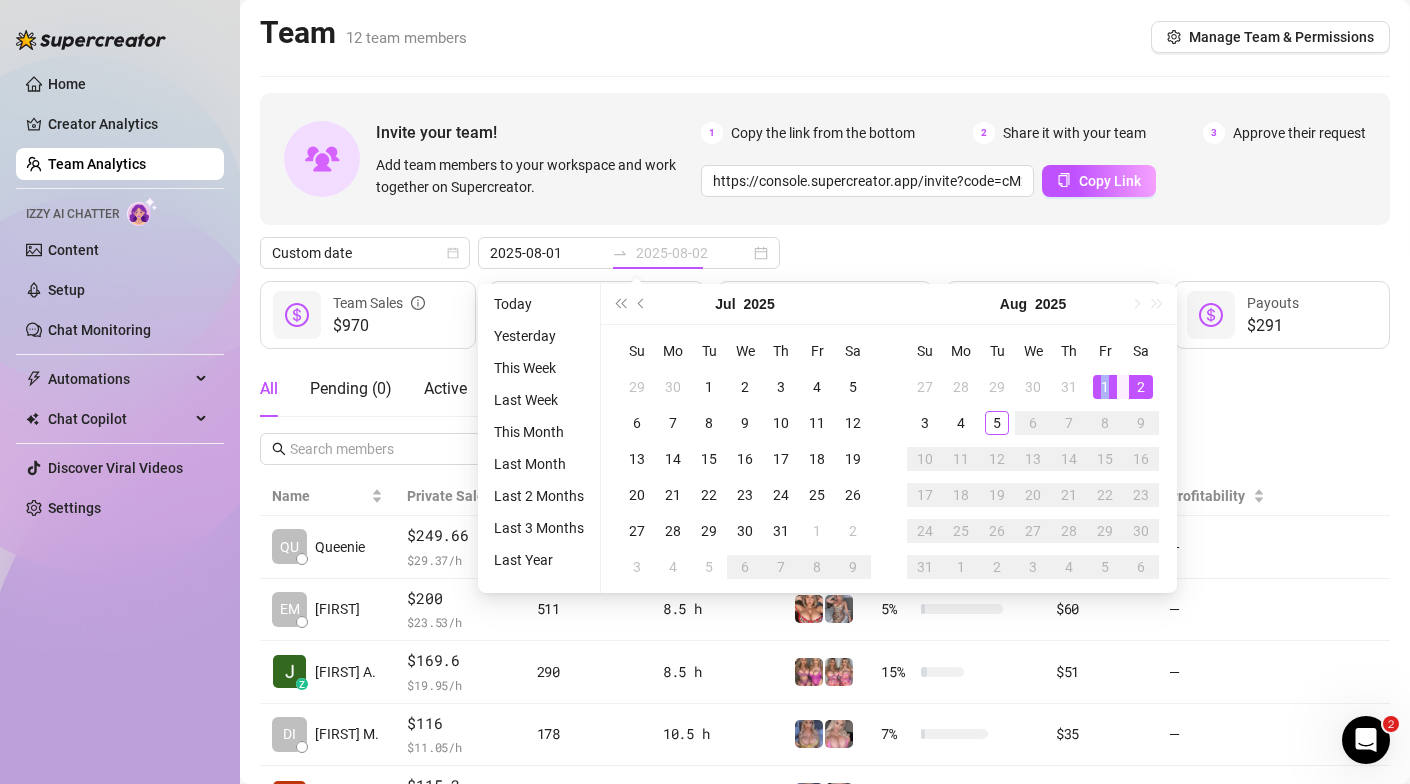 click on "1" at bounding box center [1105, 387] 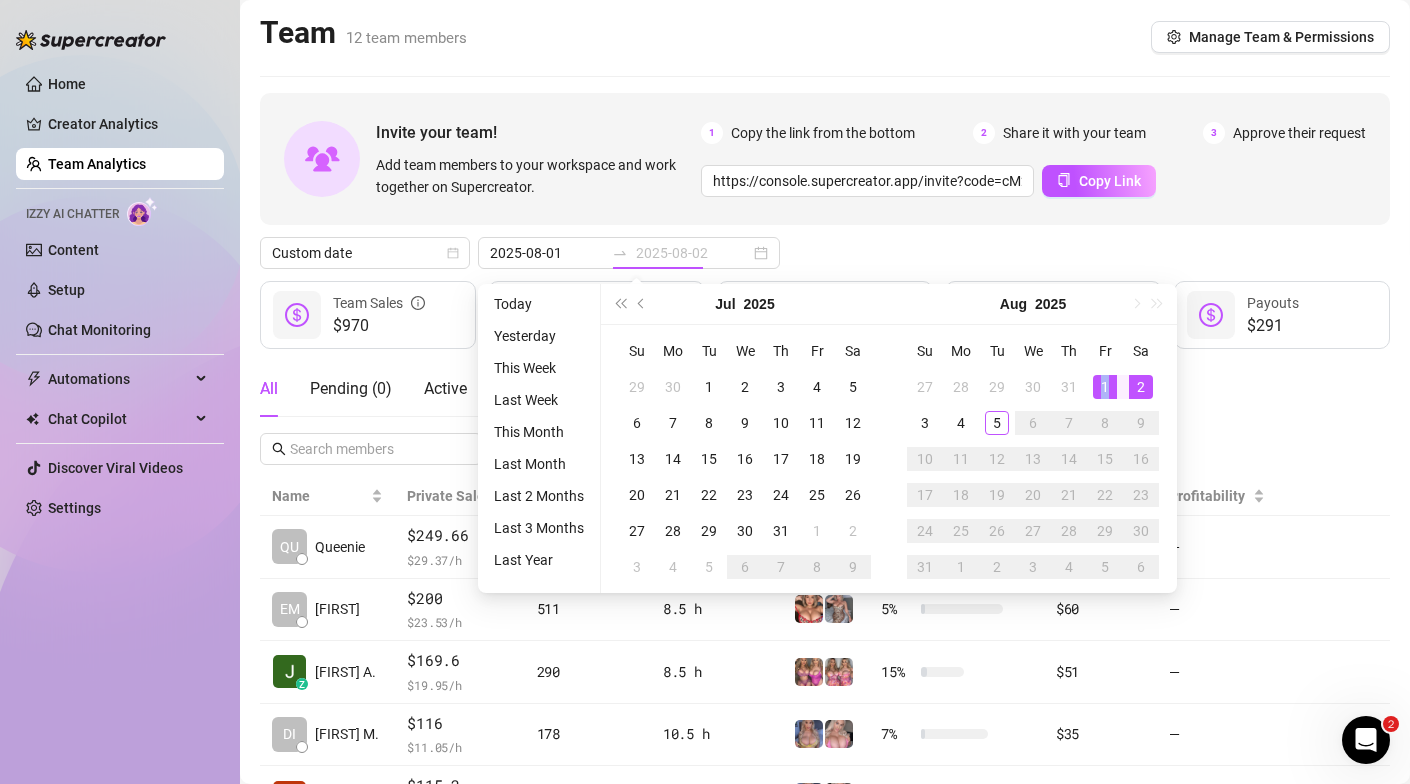 type on "2025-08-01" 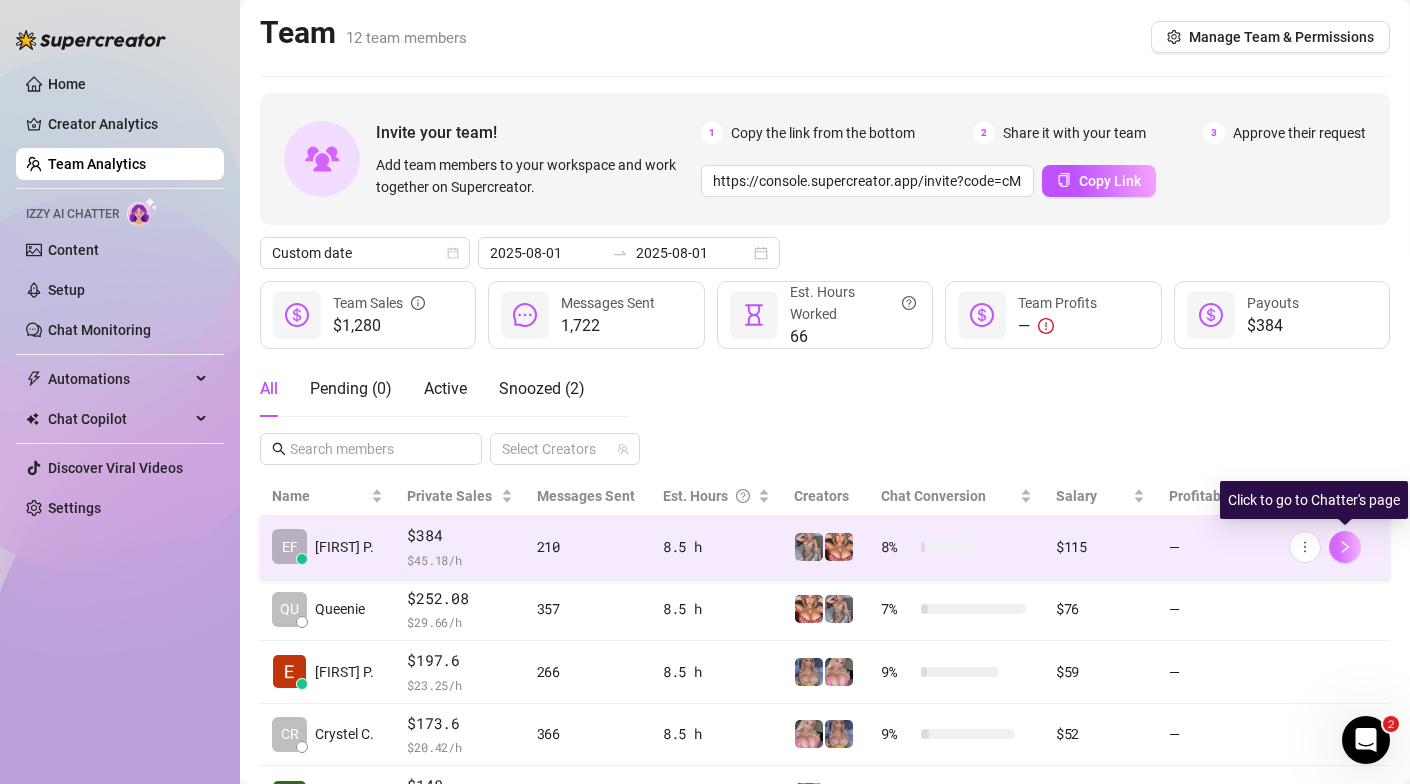 click 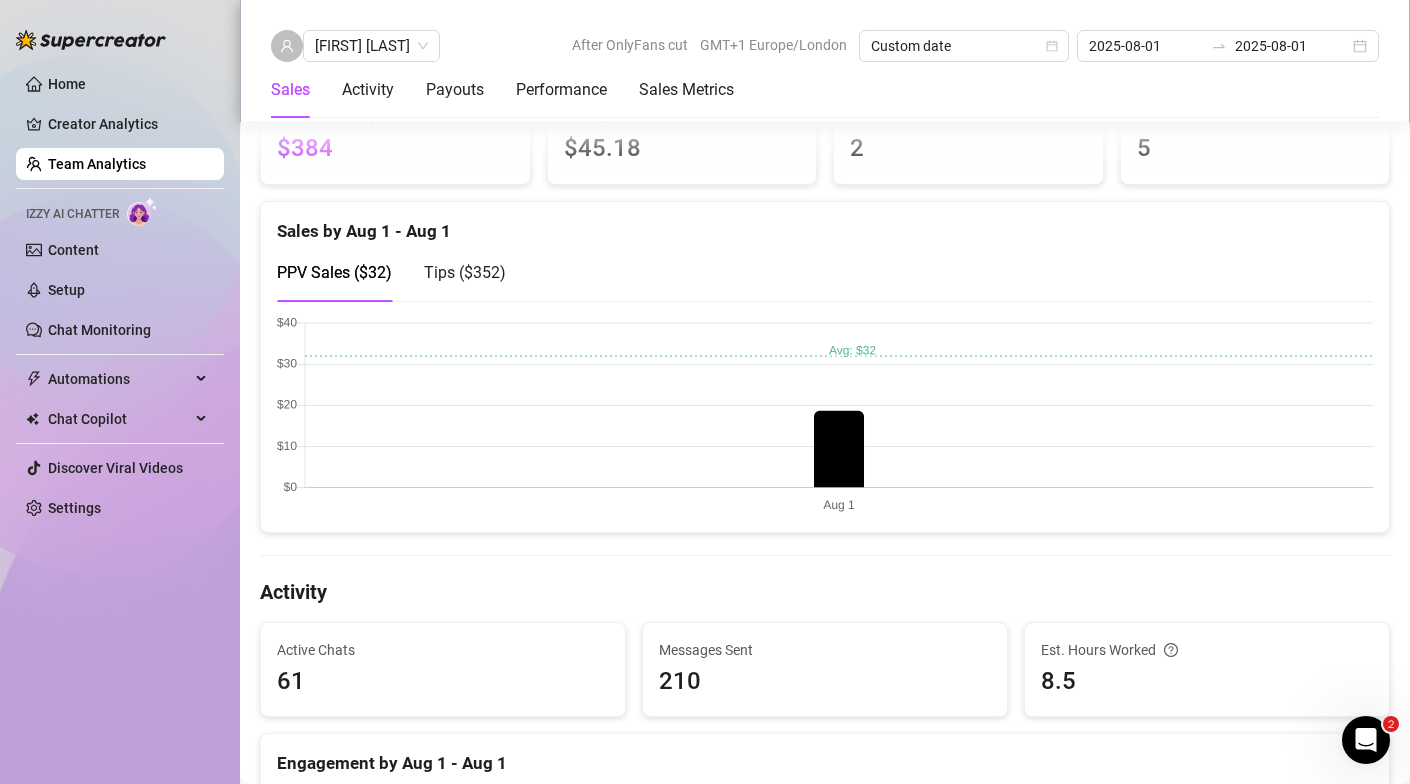 scroll, scrollTop: 308, scrollLeft: 0, axis: vertical 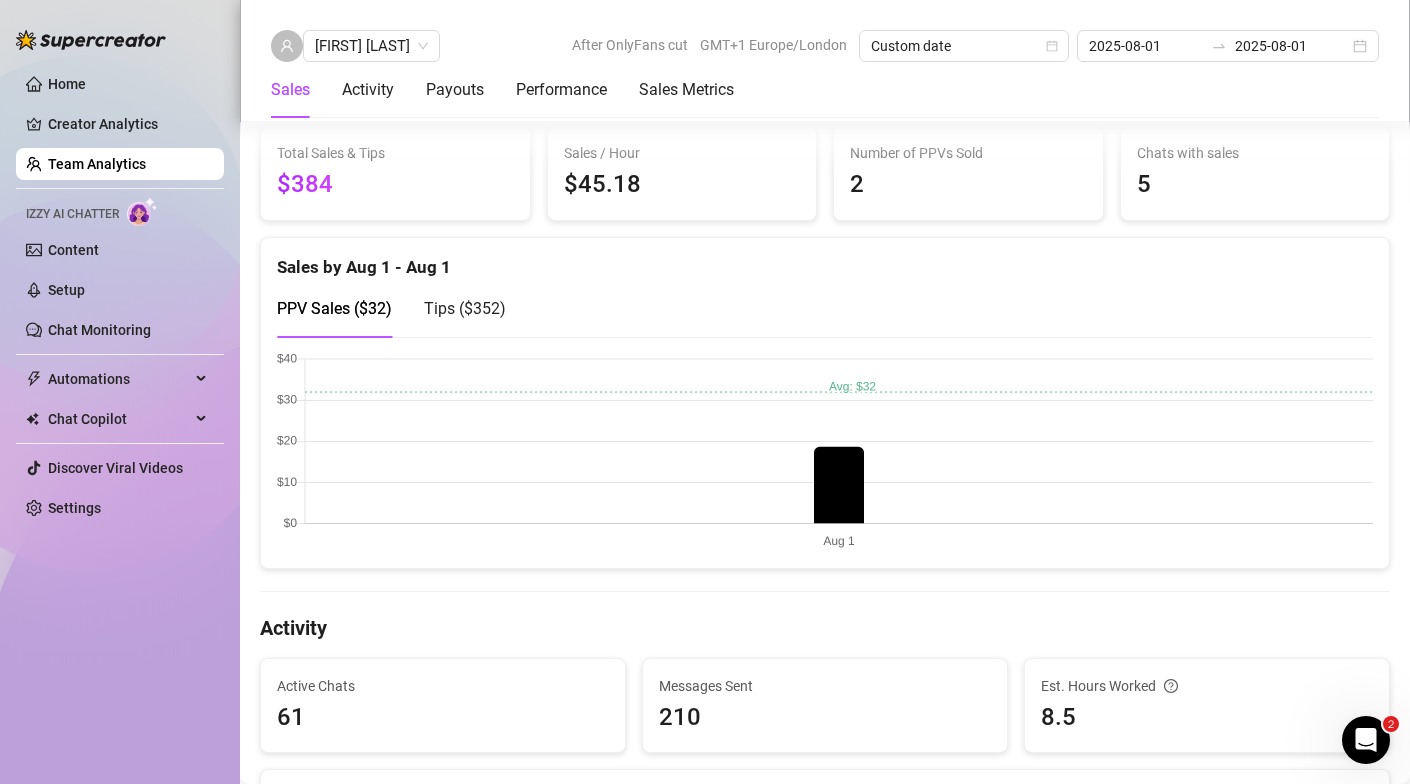 click on "Tips ( $352 )" at bounding box center (465, 308) 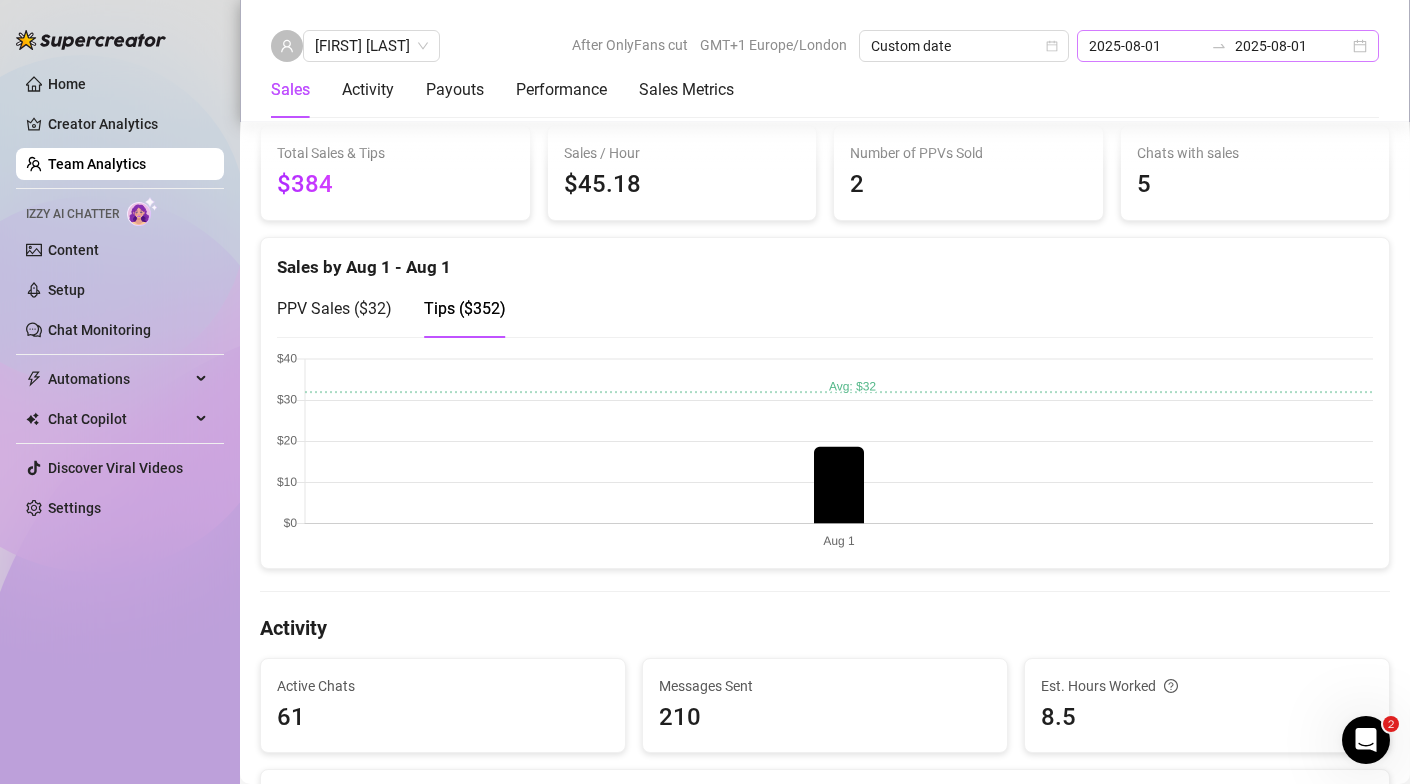 click on "2025-08-01 2025-08-01" at bounding box center (1228, 46) 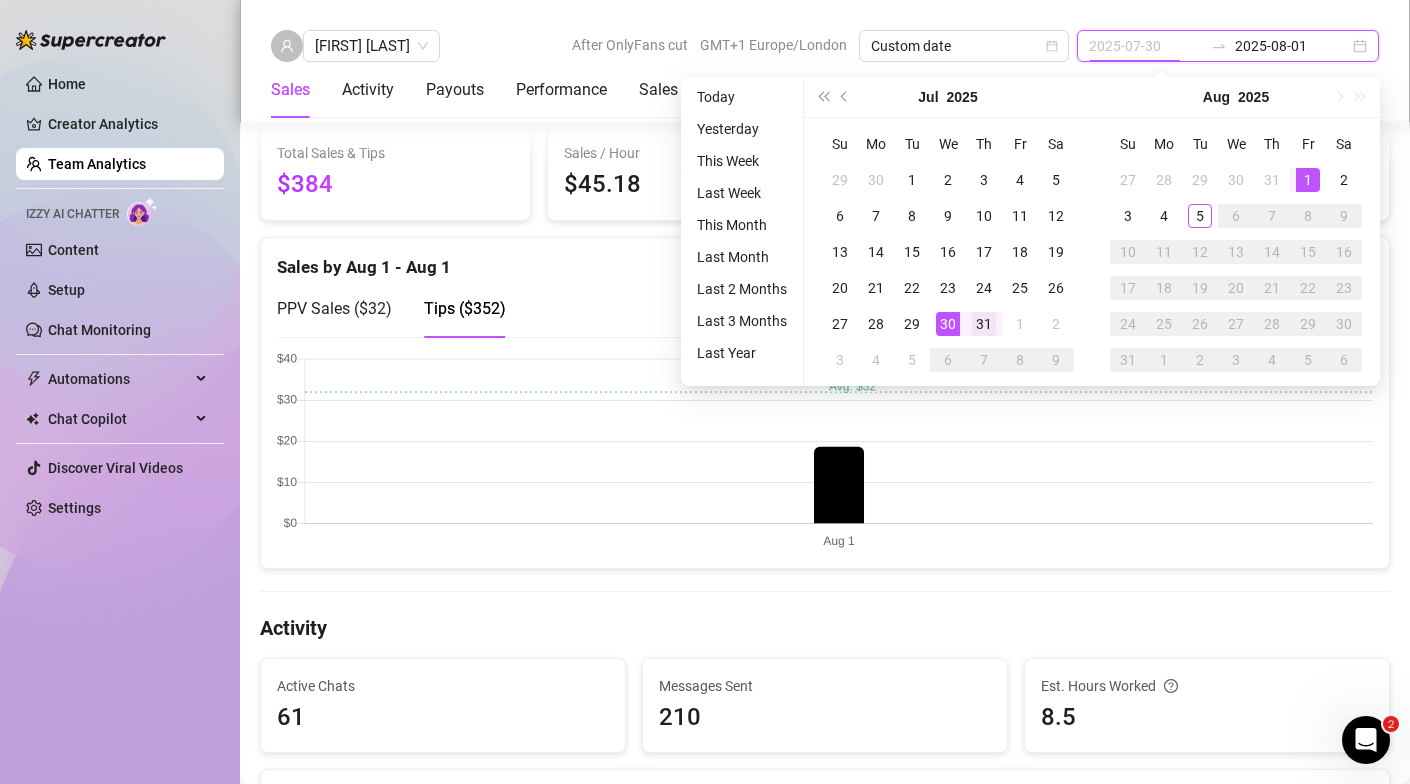 type on "2025-07-31" 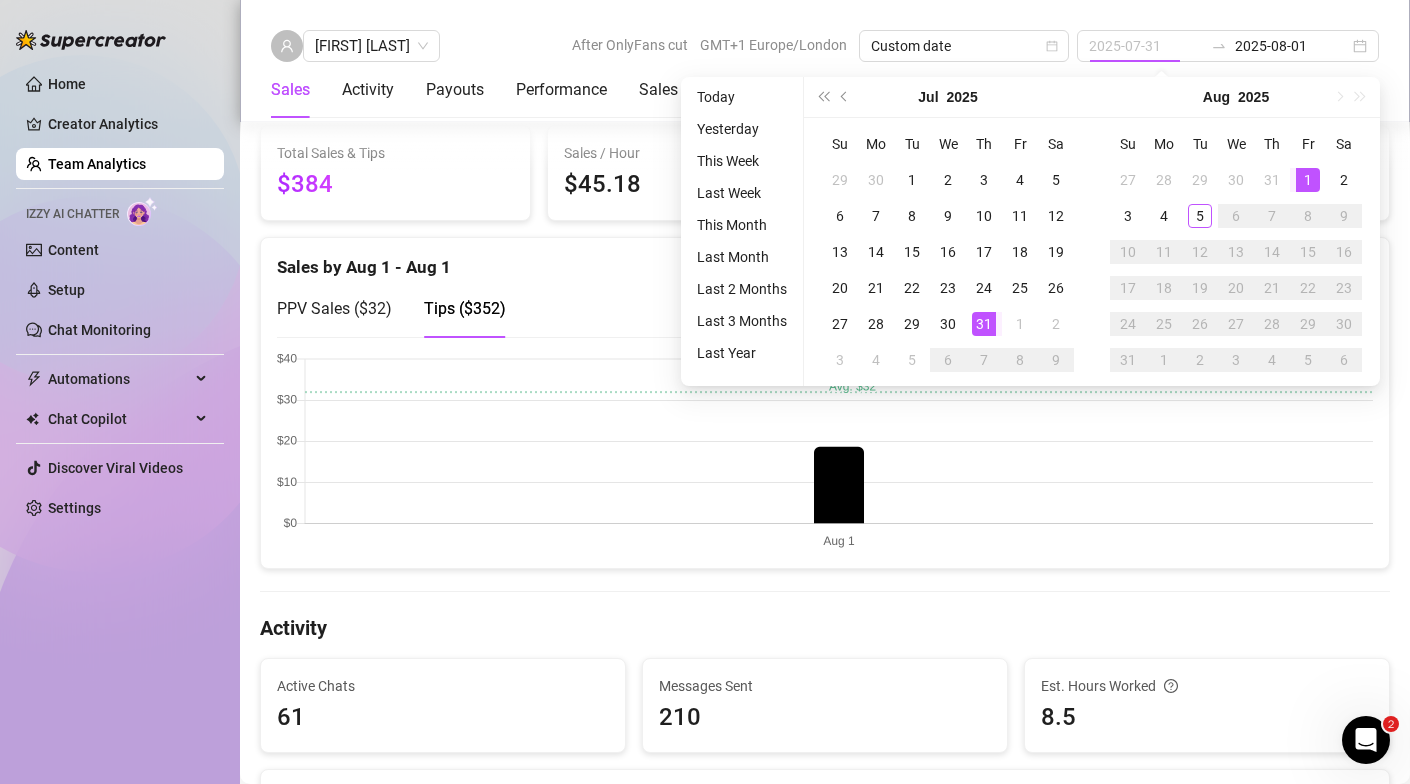 click on "31" at bounding box center (984, 324) 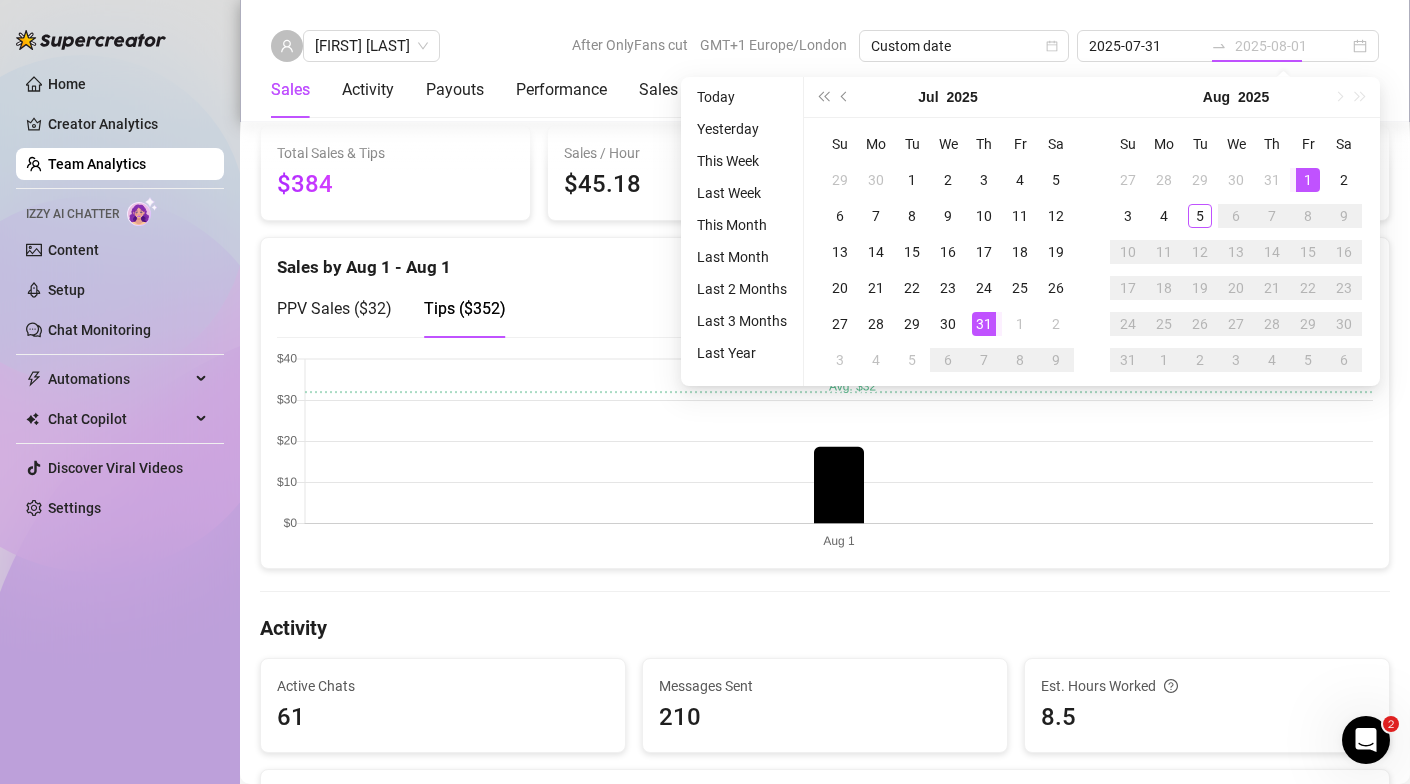 click on "31" at bounding box center [984, 324] 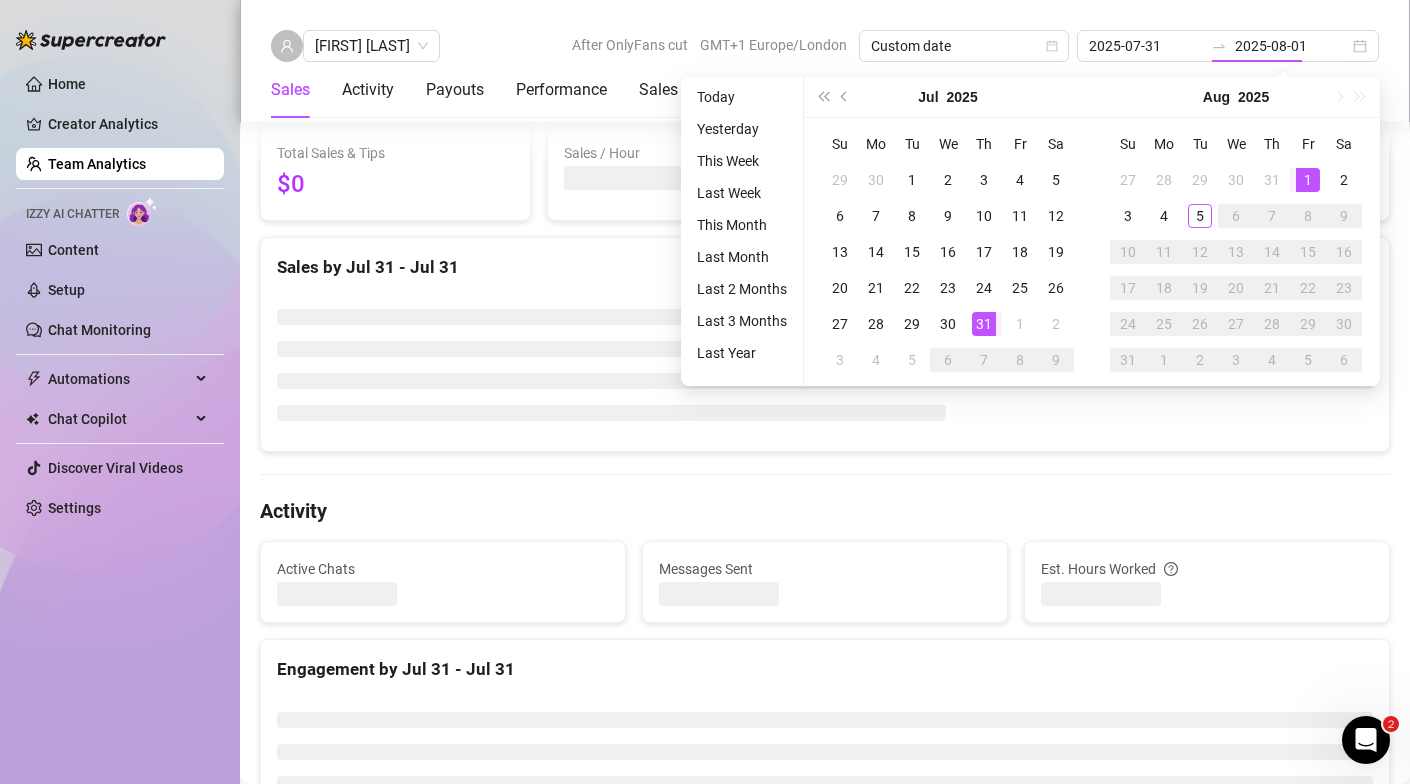 type on "2025-07-31" 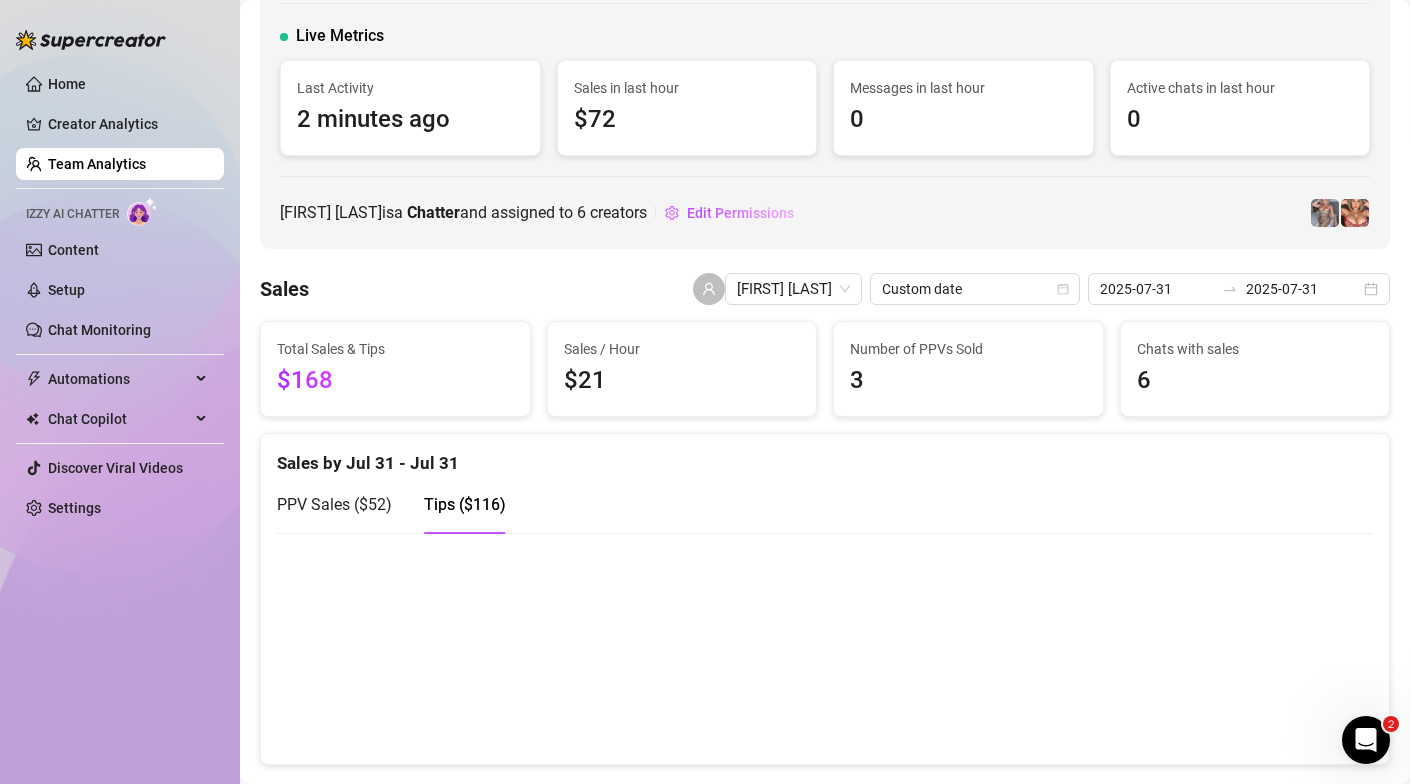 scroll, scrollTop: 194, scrollLeft: 0, axis: vertical 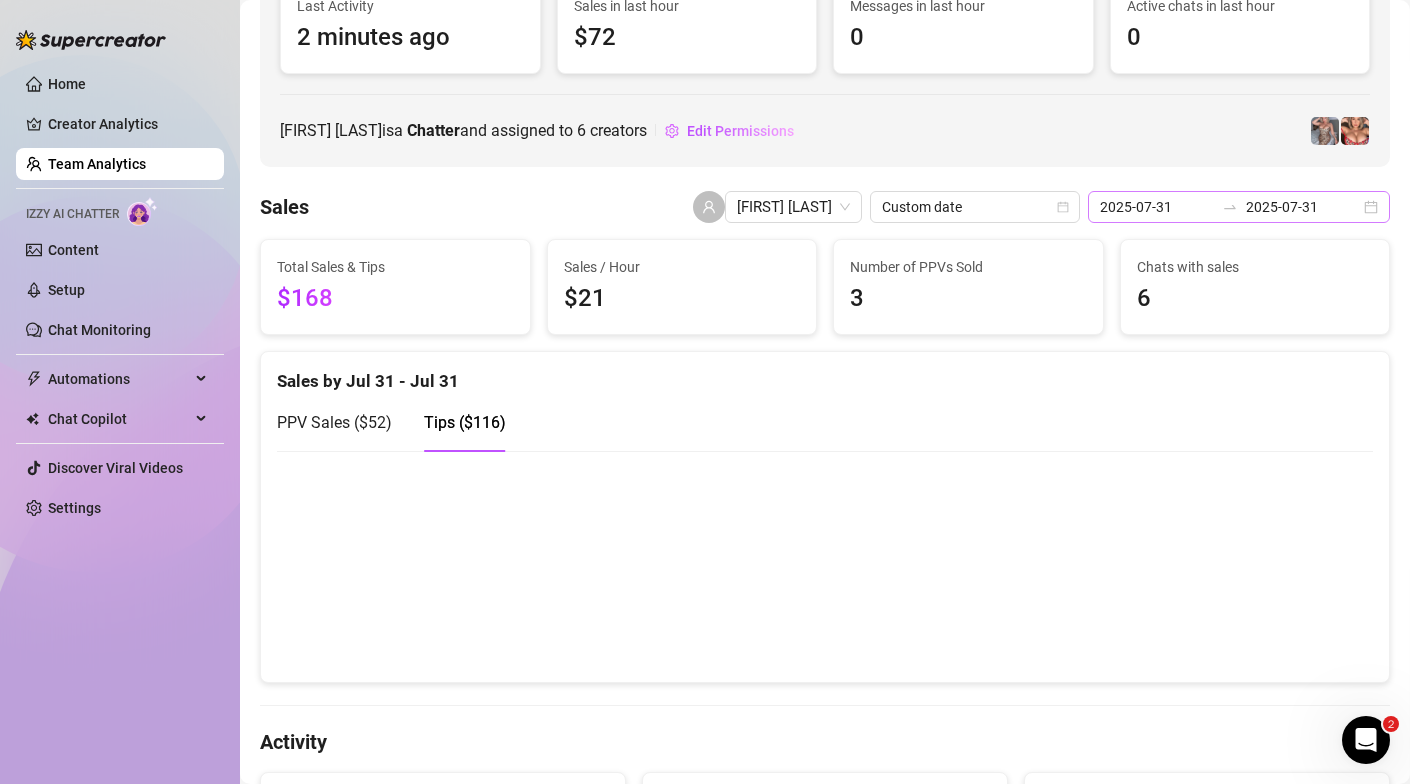 click on "2025-07-31 2025-07-31" at bounding box center [1239, 207] 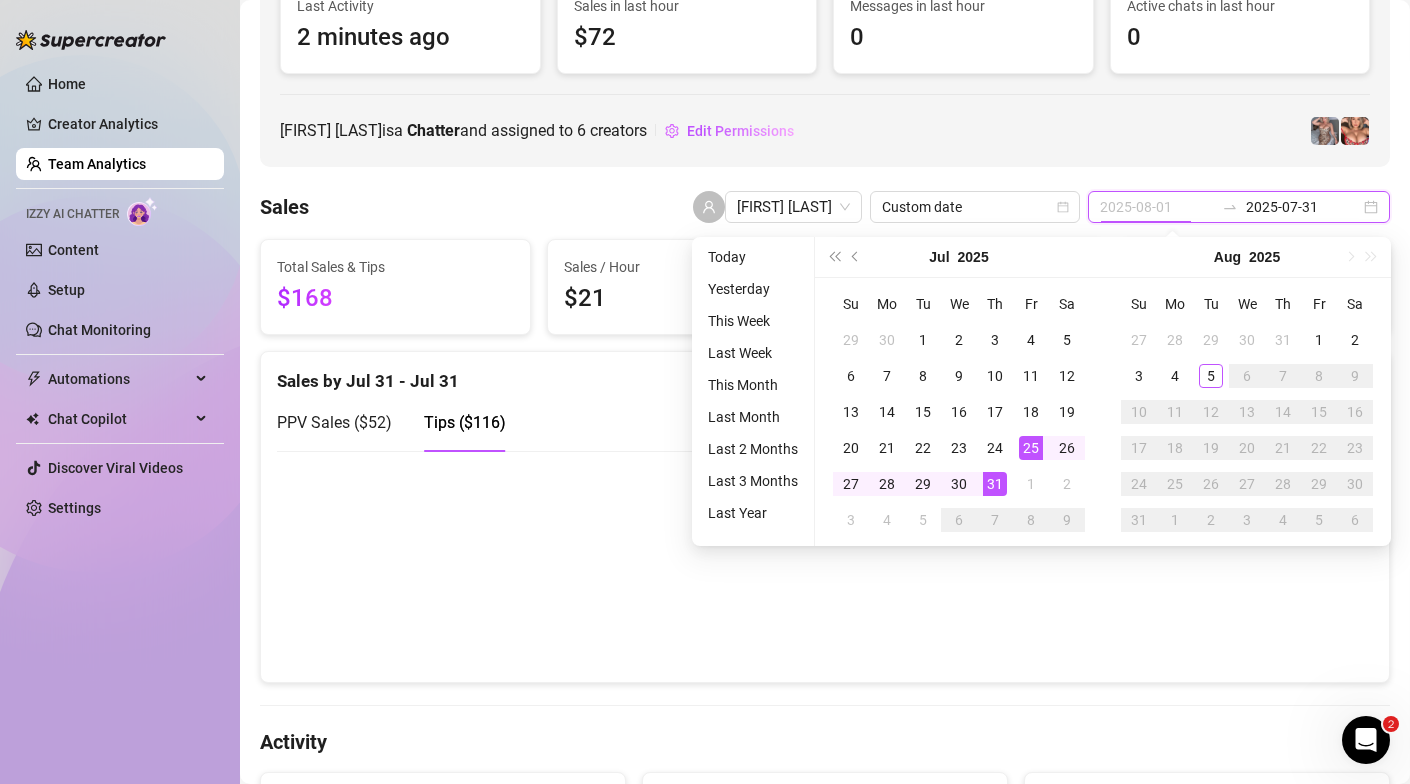 type on "2025-07-31" 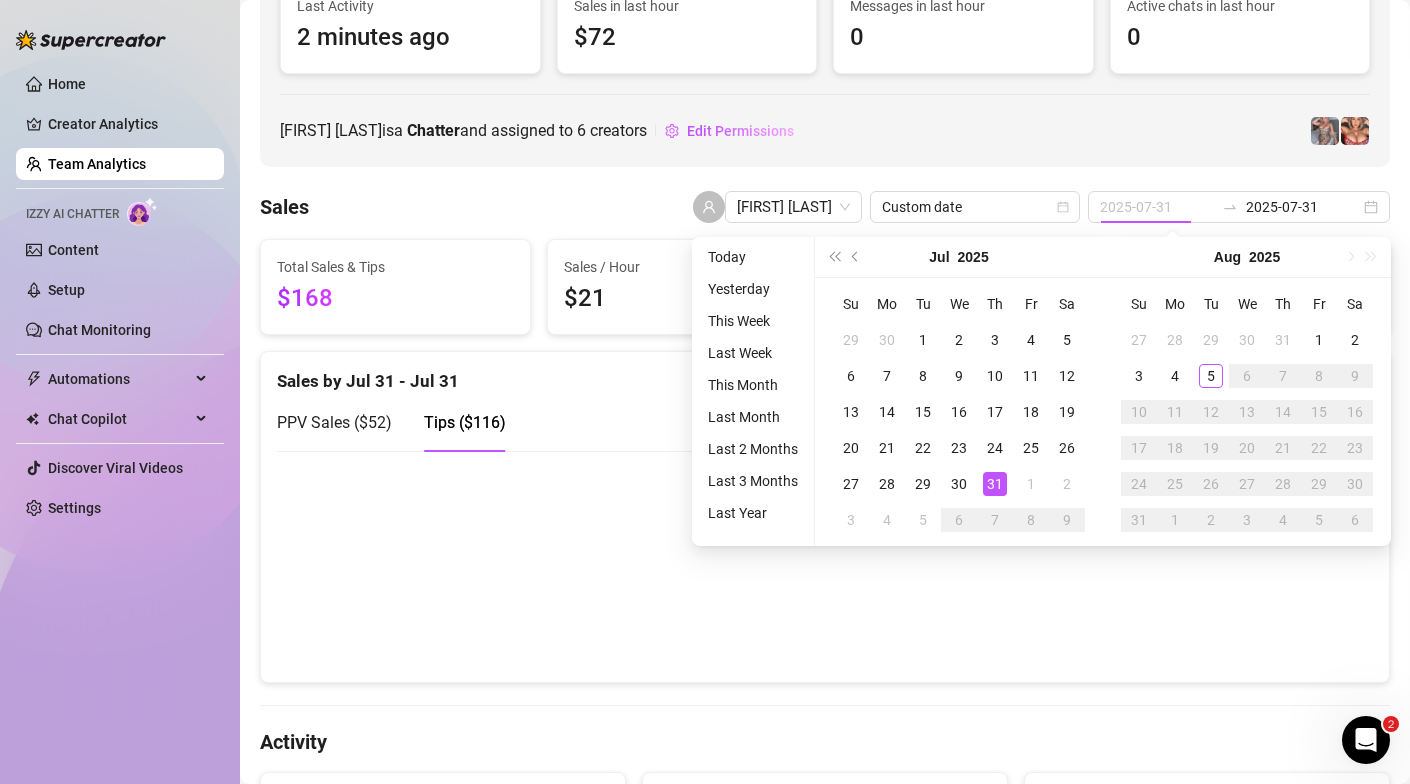 click on "31" at bounding box center (995, 484) 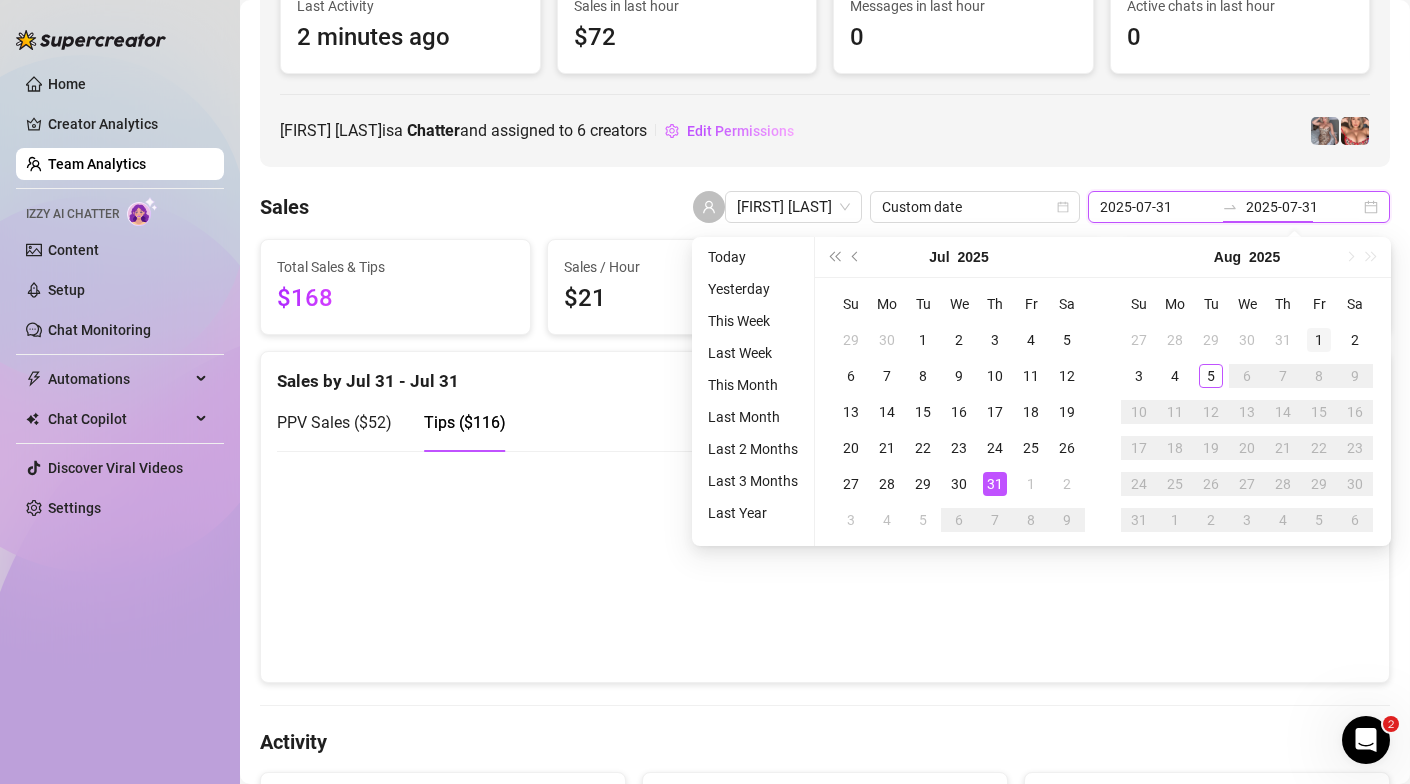 type on "2025-08-01" 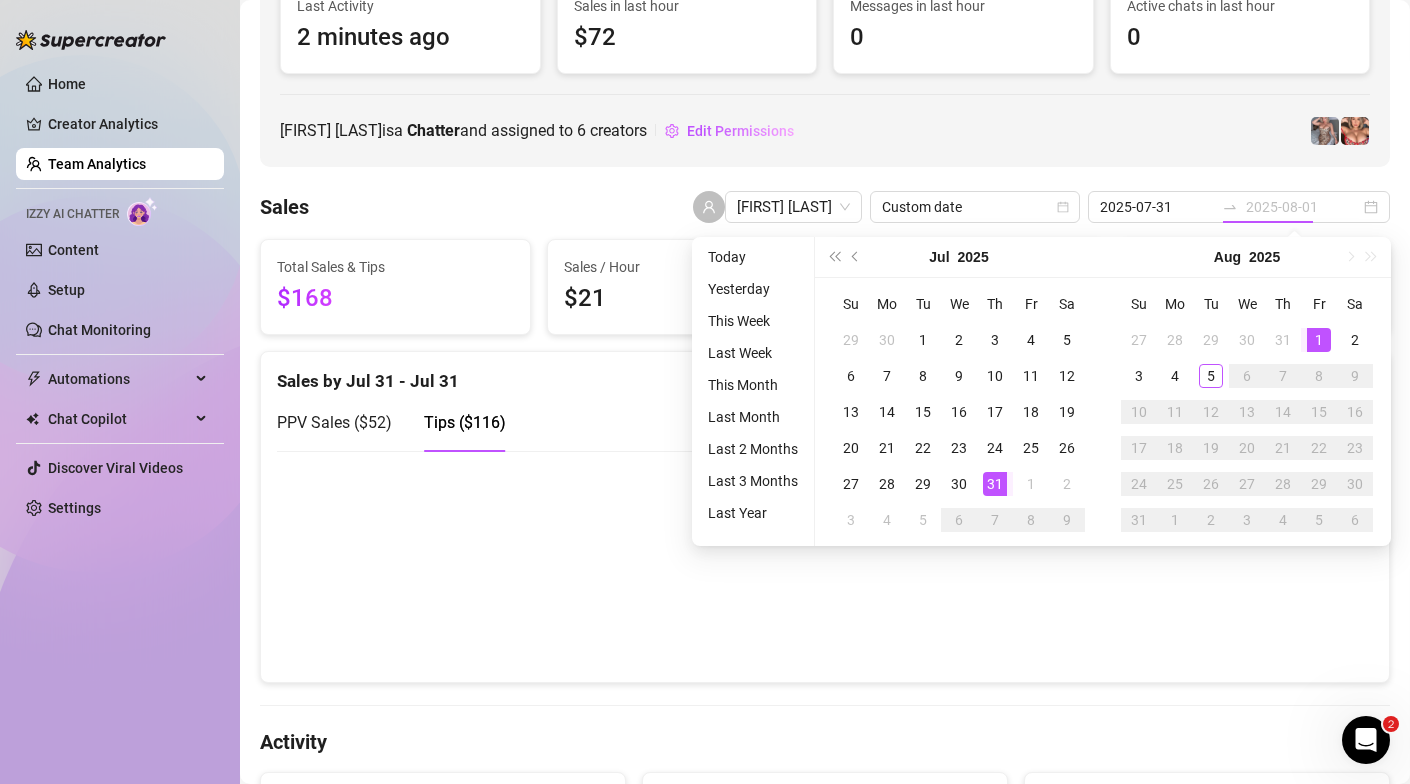 click on "1" at bounding box center (1319, 340) 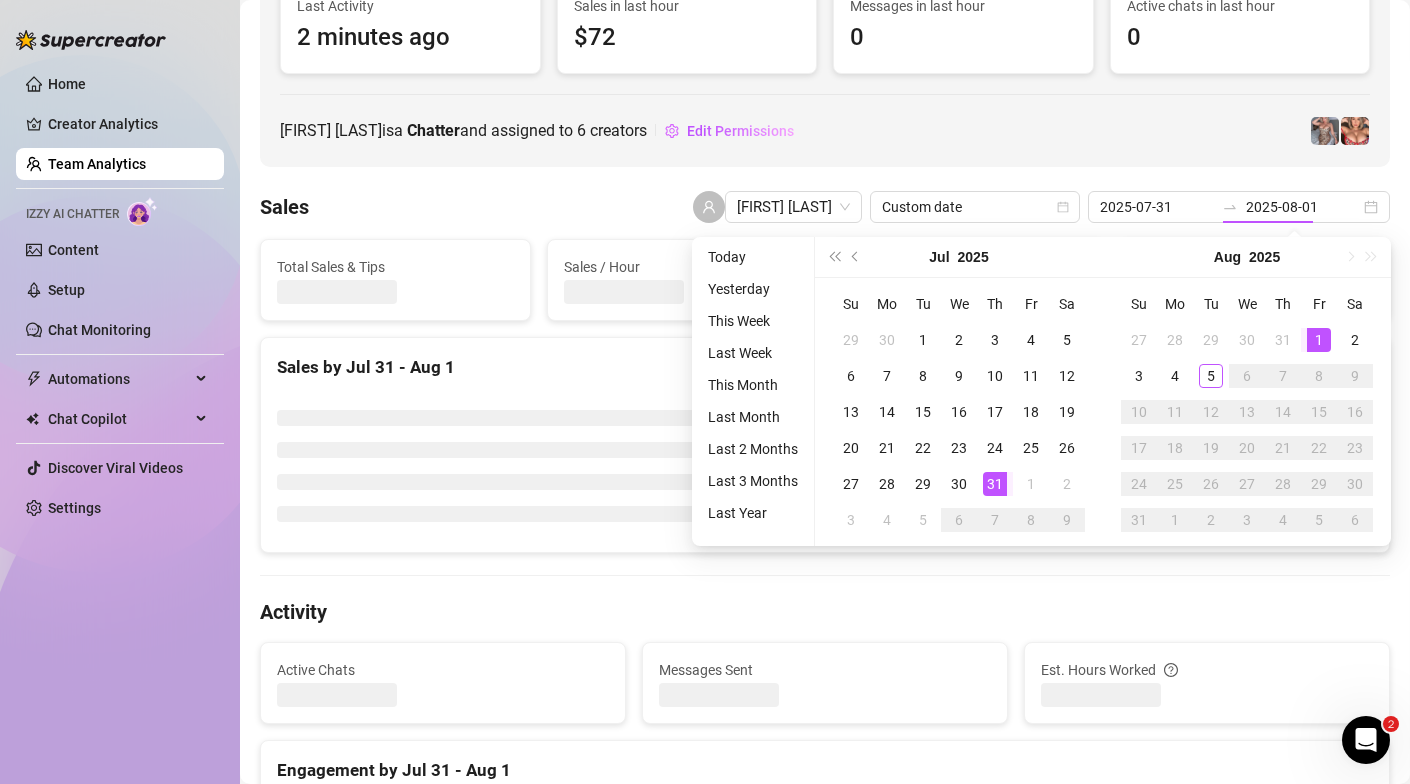 type on "2025-08-01" 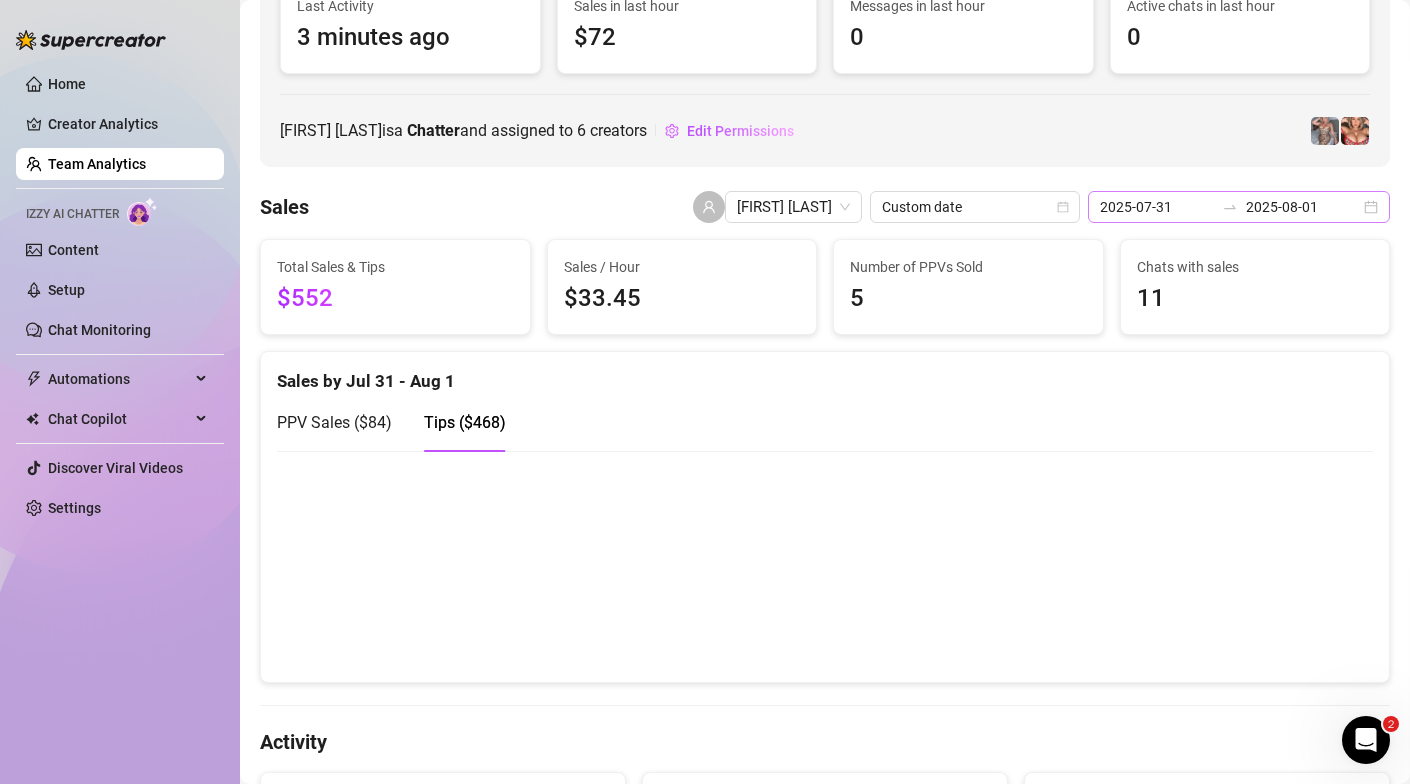click on "2025-07-31 2025-08-01" at bounding box center (1239, 207) 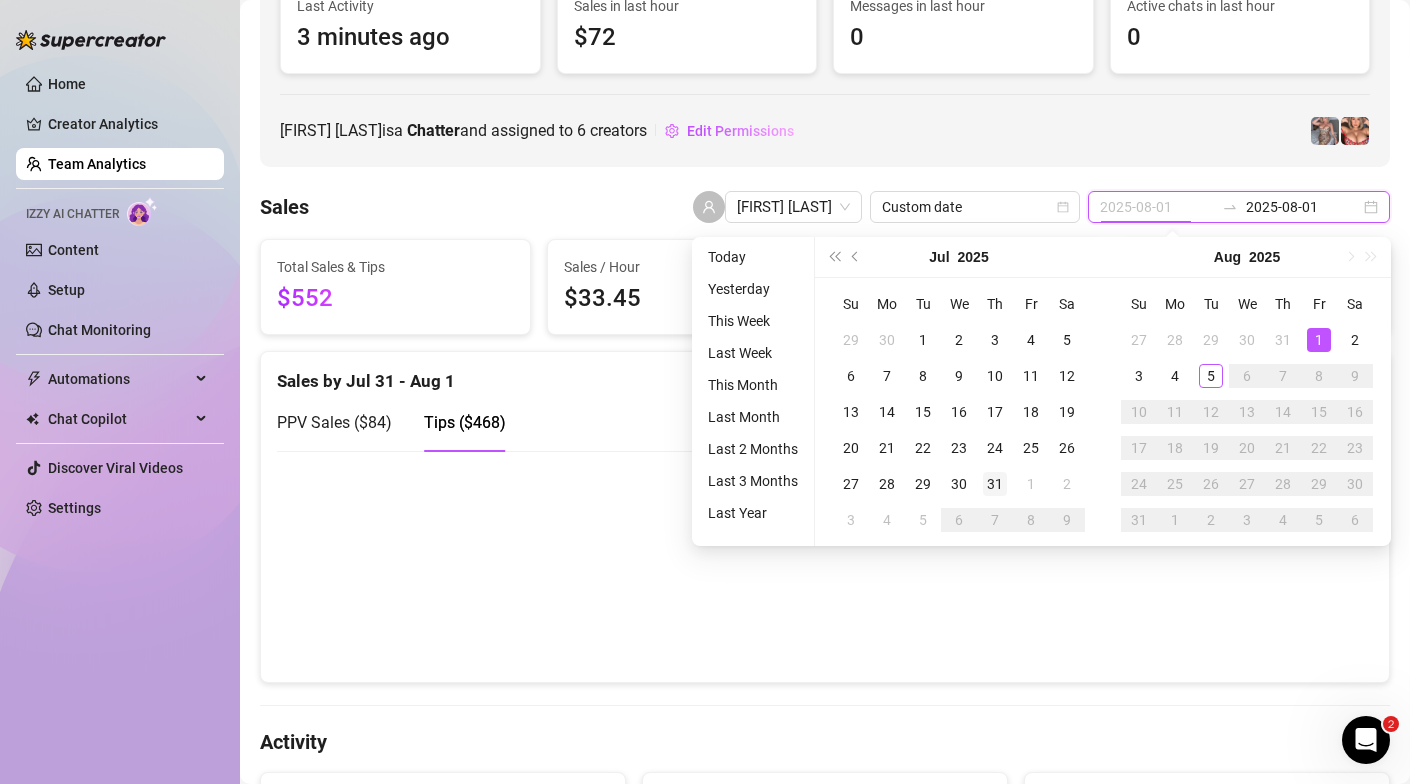 type on "2025-07-31" 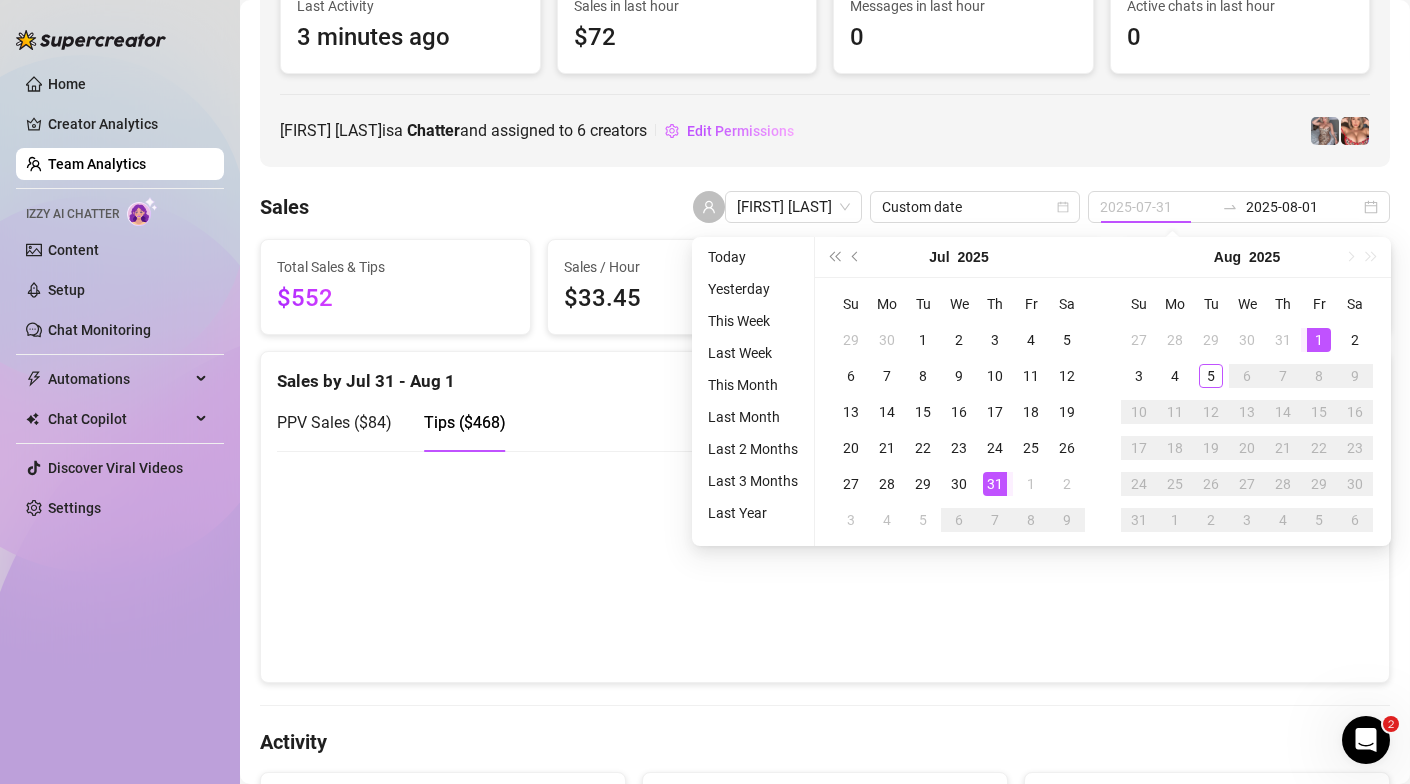 click on "31" at bounding box center [995, 484] 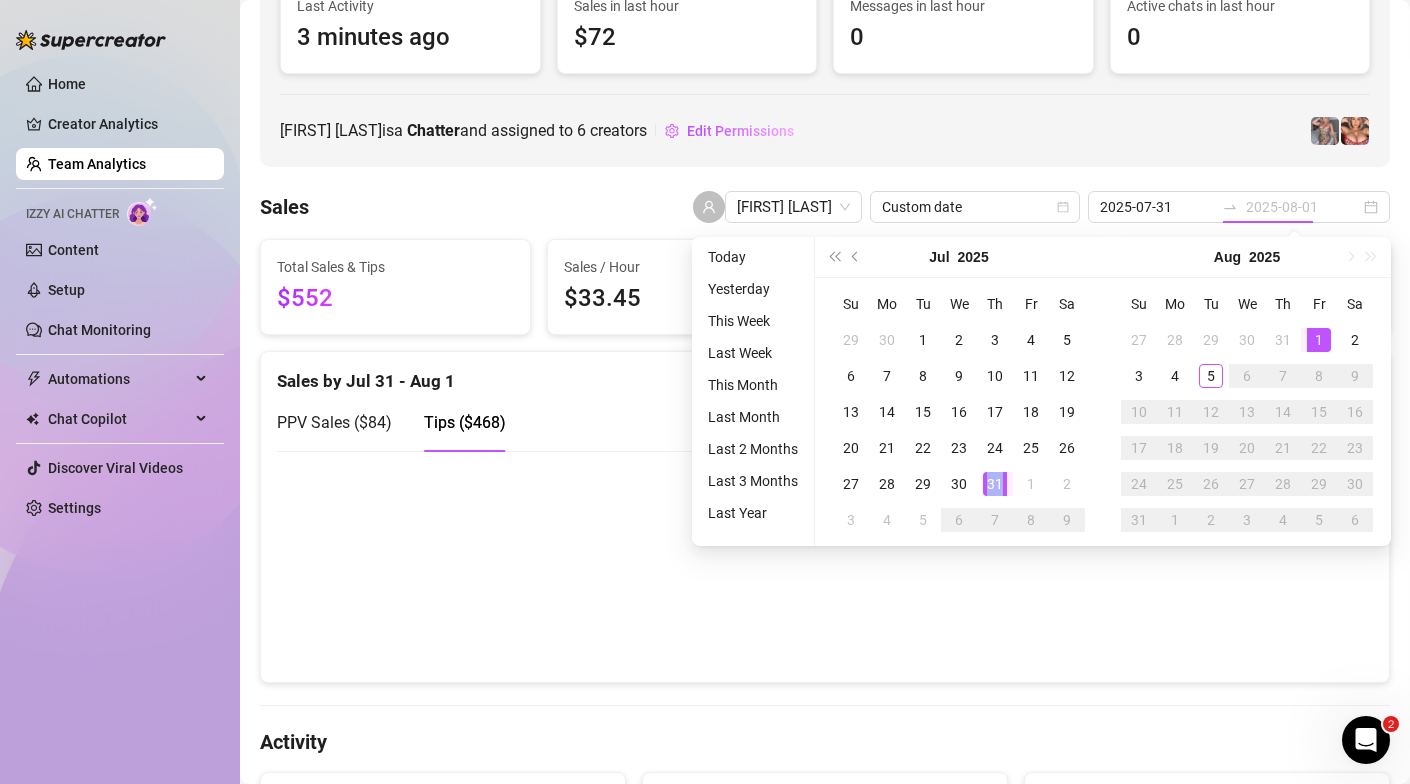 click on "31" at bounding box center [995, 484] 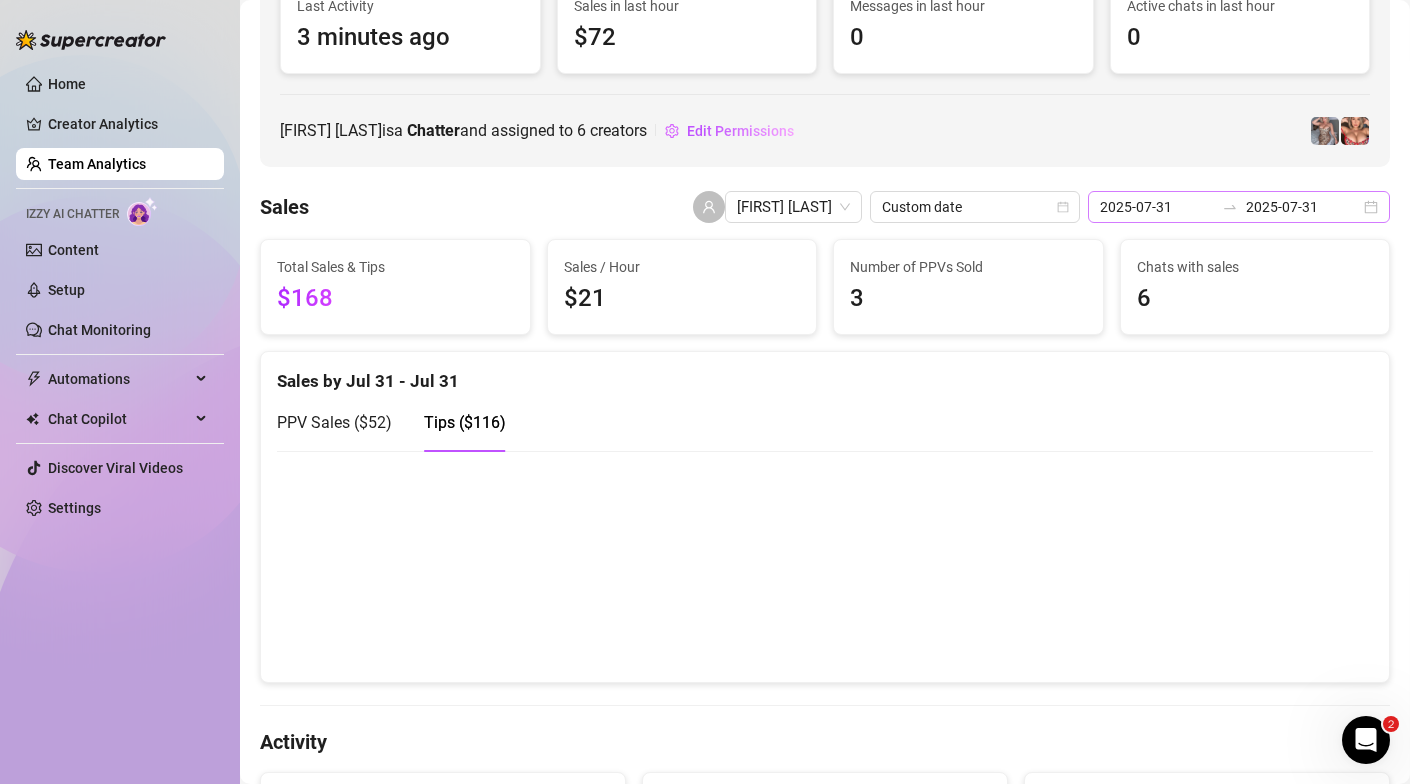 click on "2025-07-31 2025-07-31" at bounding box center [1239, 207] 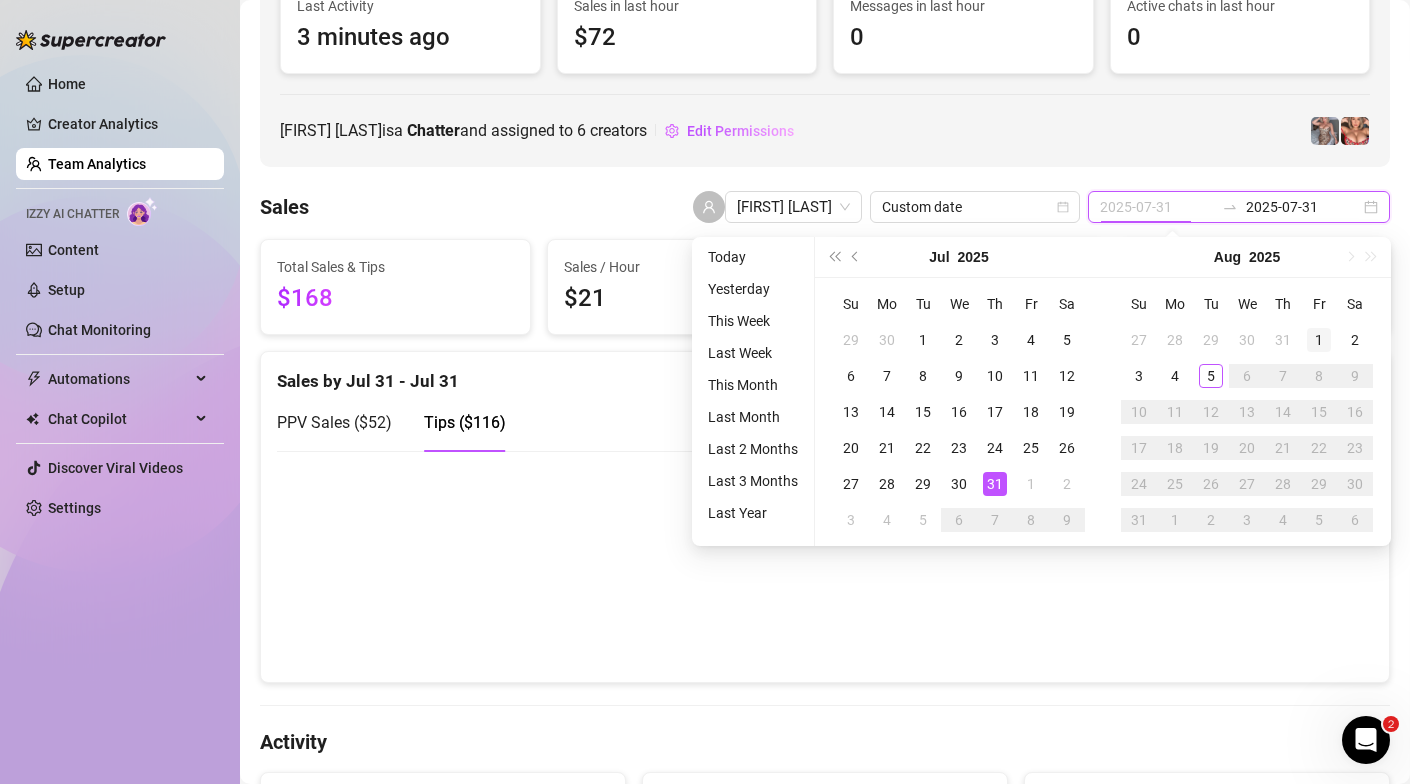 type on "2025-08-01" 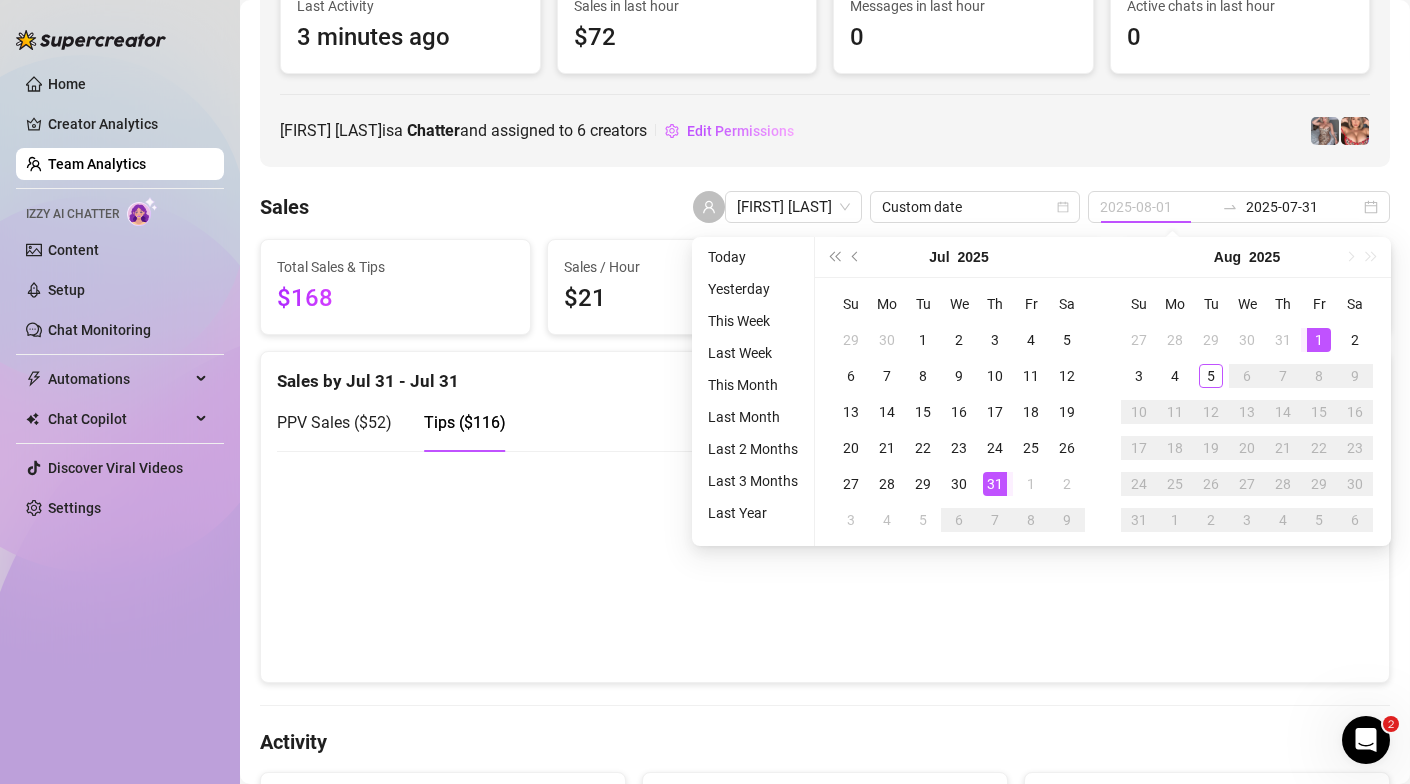 click on "1" at bounding box center (1319, 340) 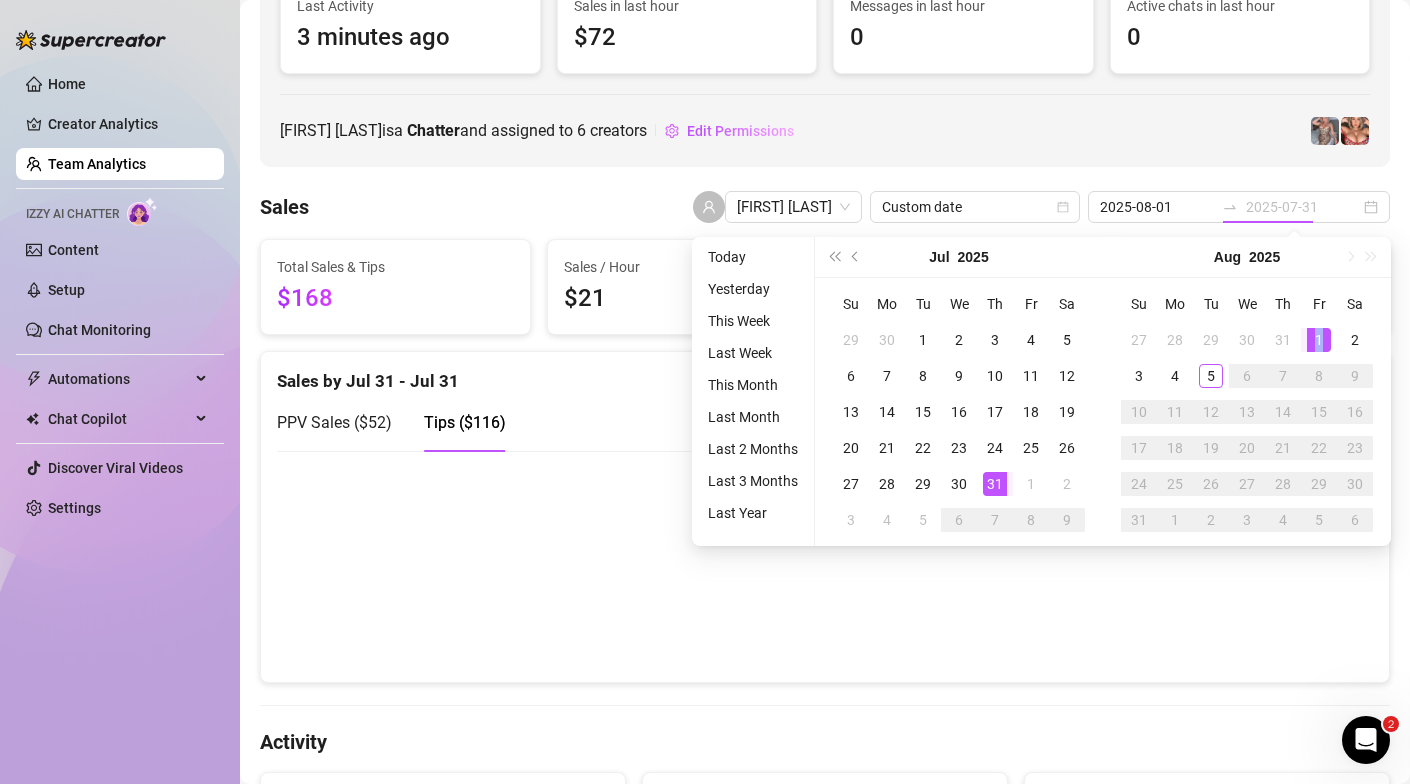 click on "1" at bounding box center [1319, 340] 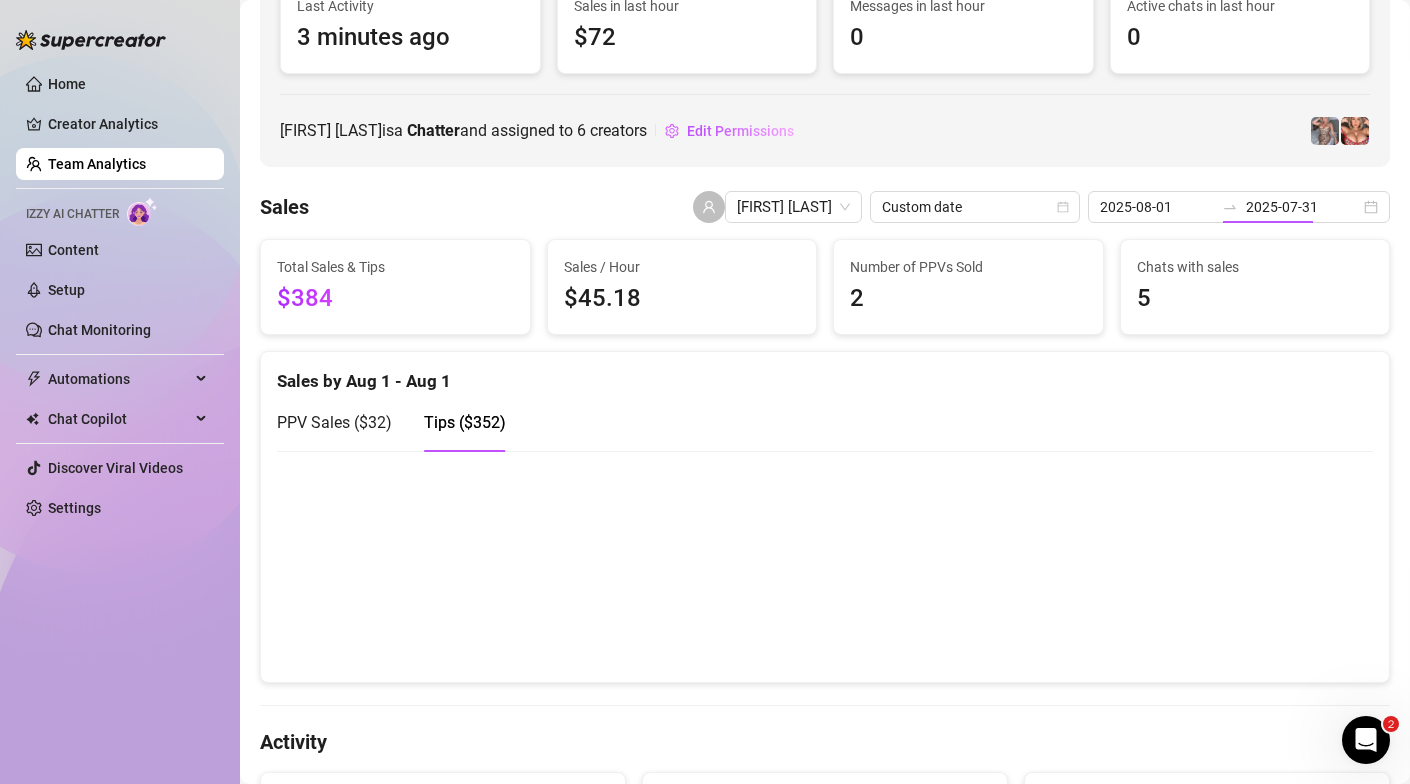 type on "2025-08-01" 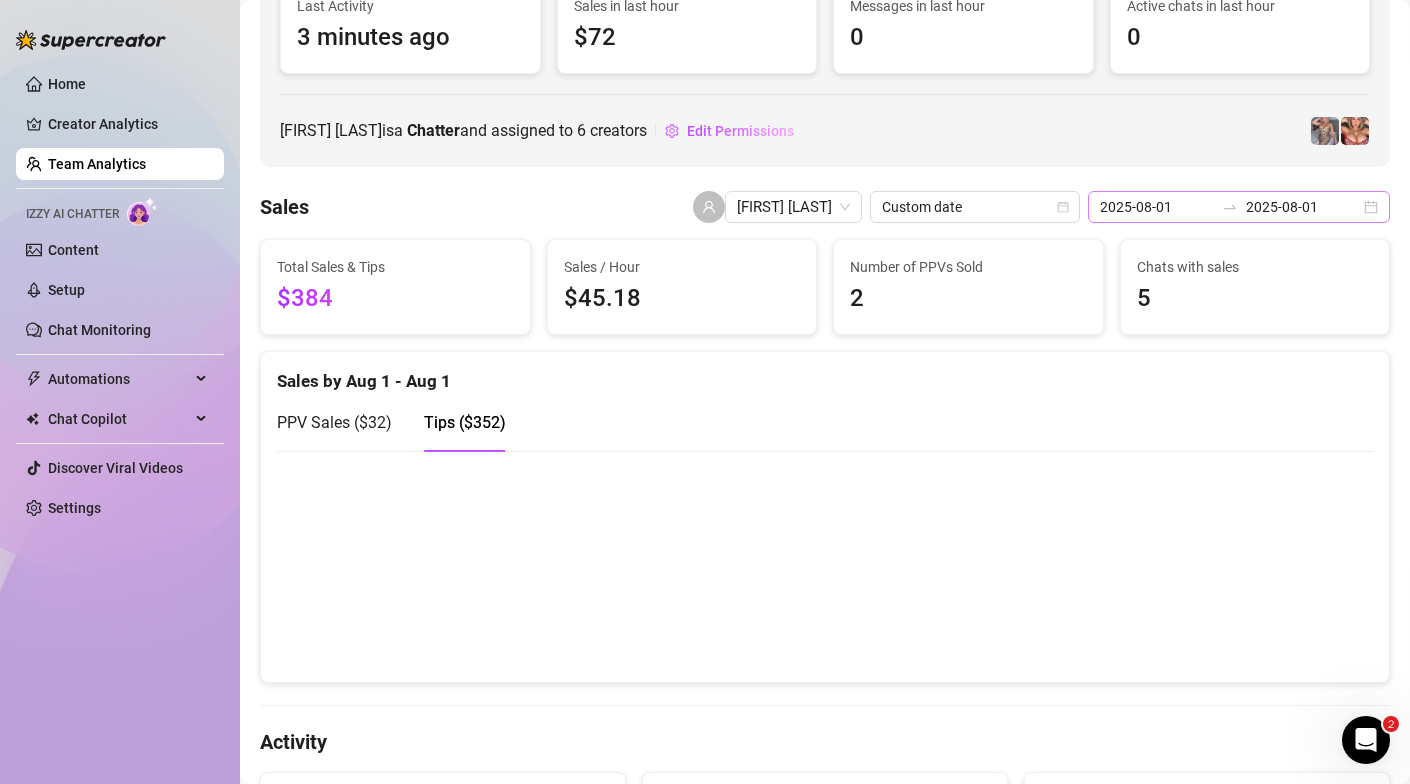 click on "2025-08-01 2025-08-01" at bounding box center (1239, 207) 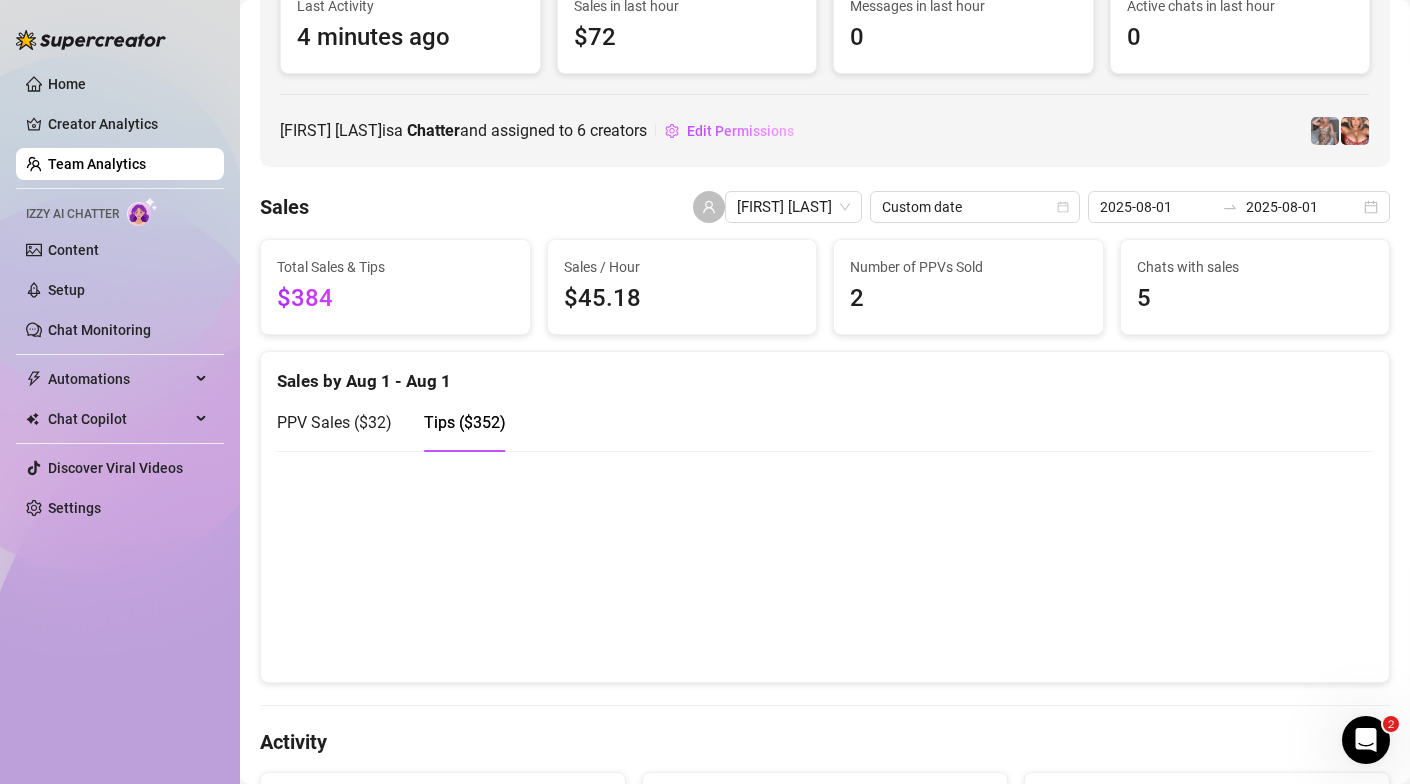 scroll, scrollTop: 0, scrollLeft: 0, axis: both 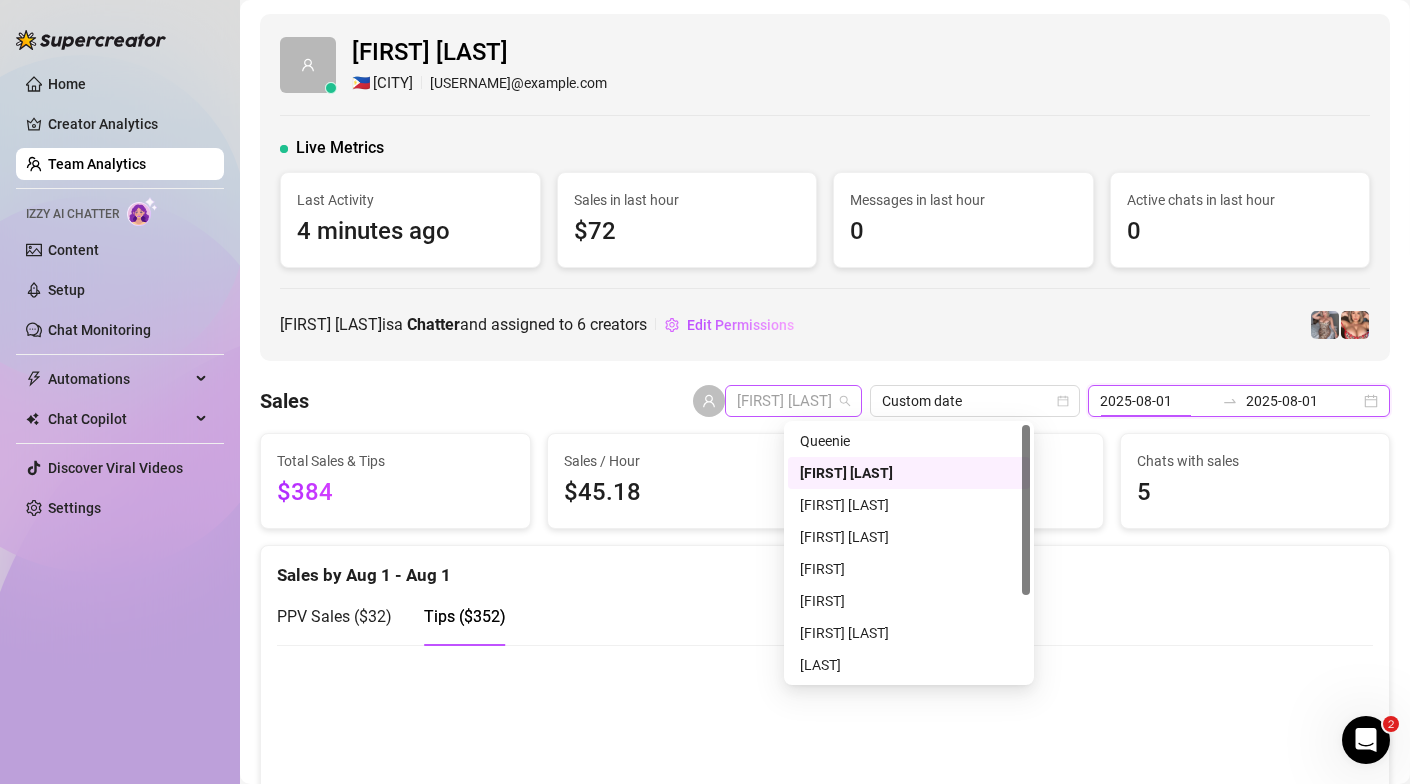click on "[FIRST] [LAST]" at bounding box center [793, 401] 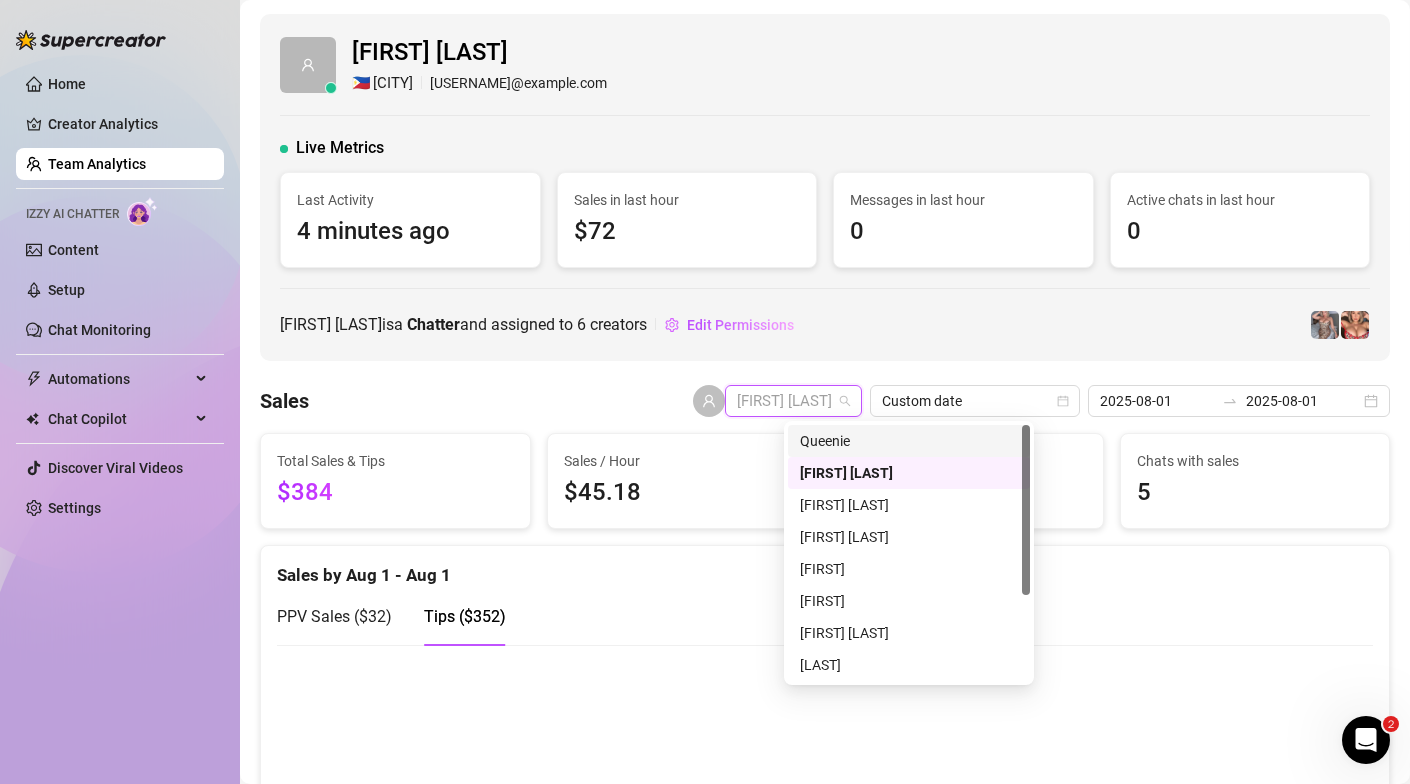 click on "Queenie" at bounding box center (909, 441) 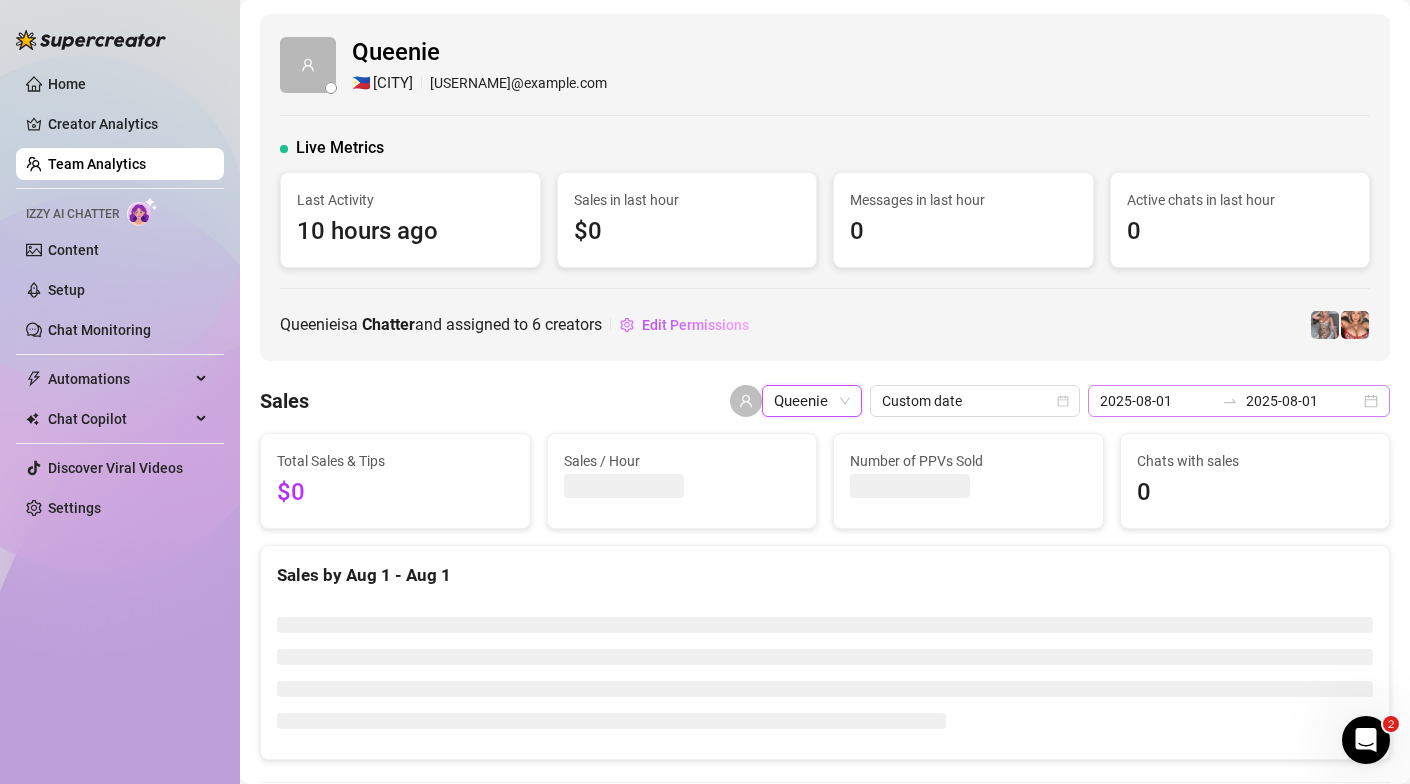 click on "2025-08-01 2025-08-01" at bounding box center [1239, 401] 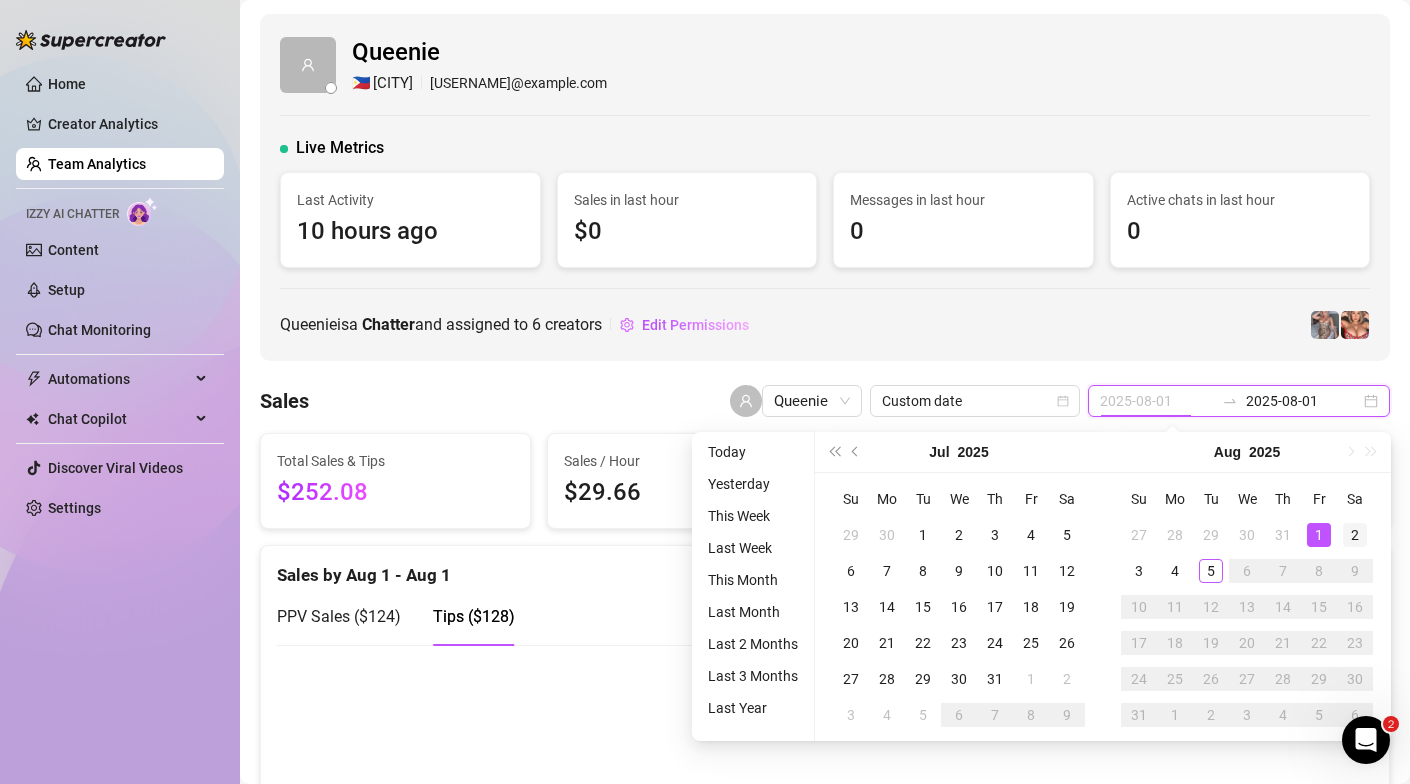 type on "2025-08-02" 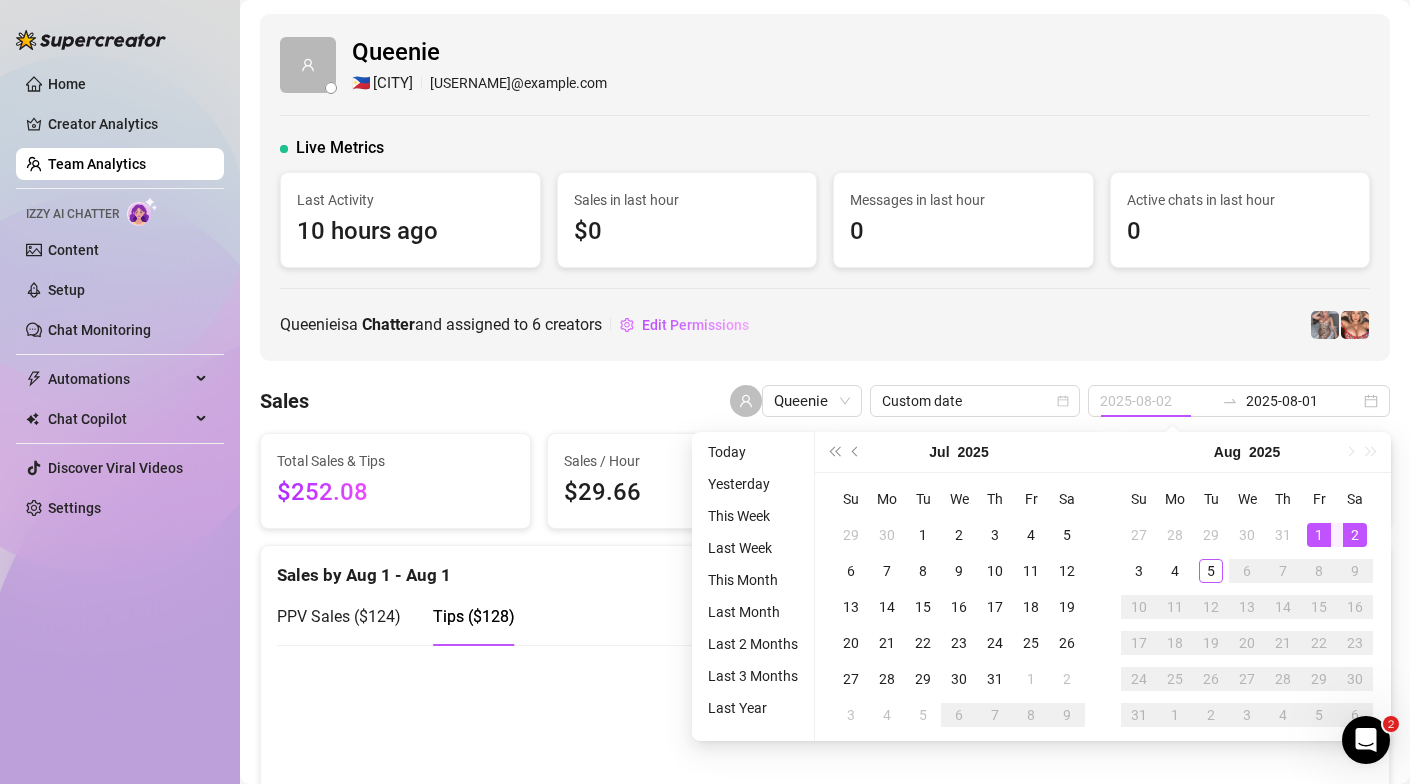 click on "2" at bounding box center [1355, 535] 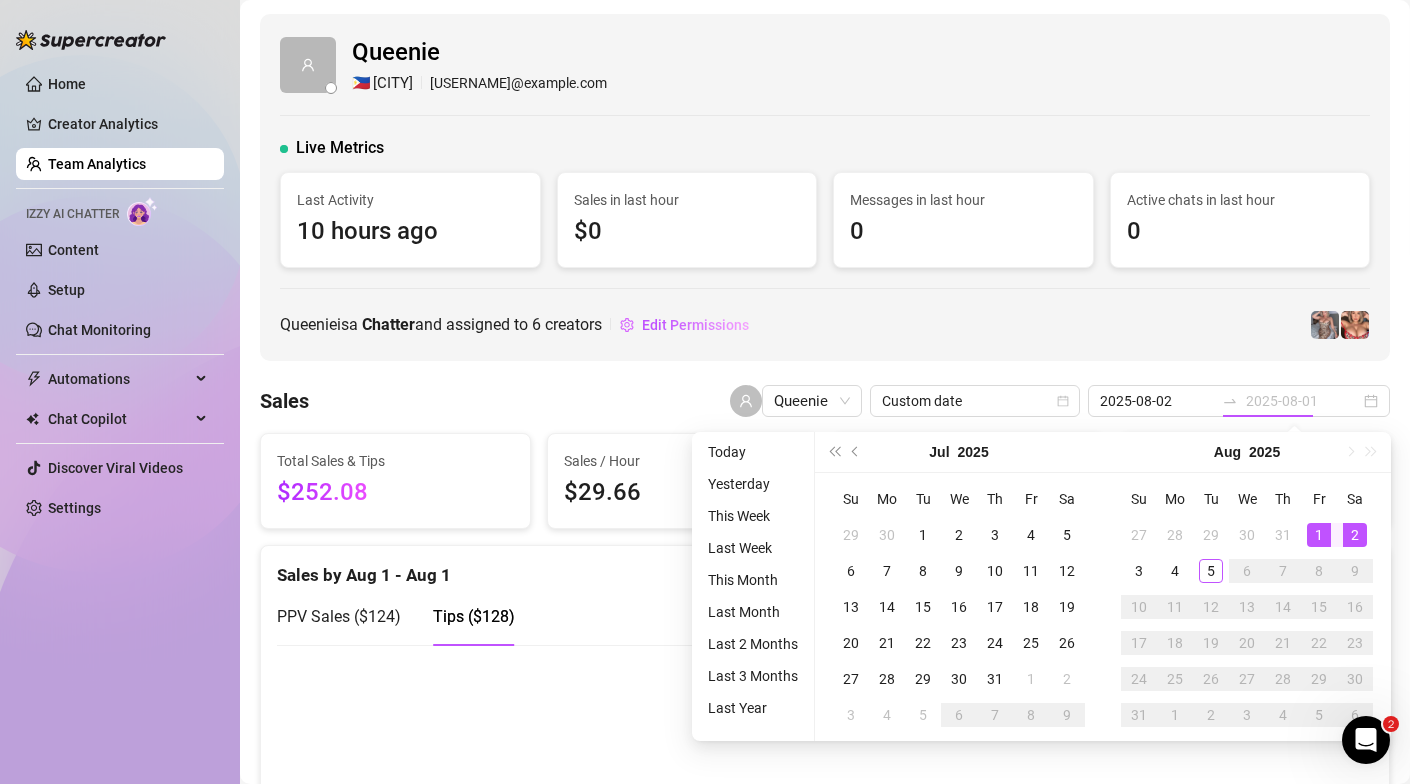 click on "2" at bounding box center (1355, 535) 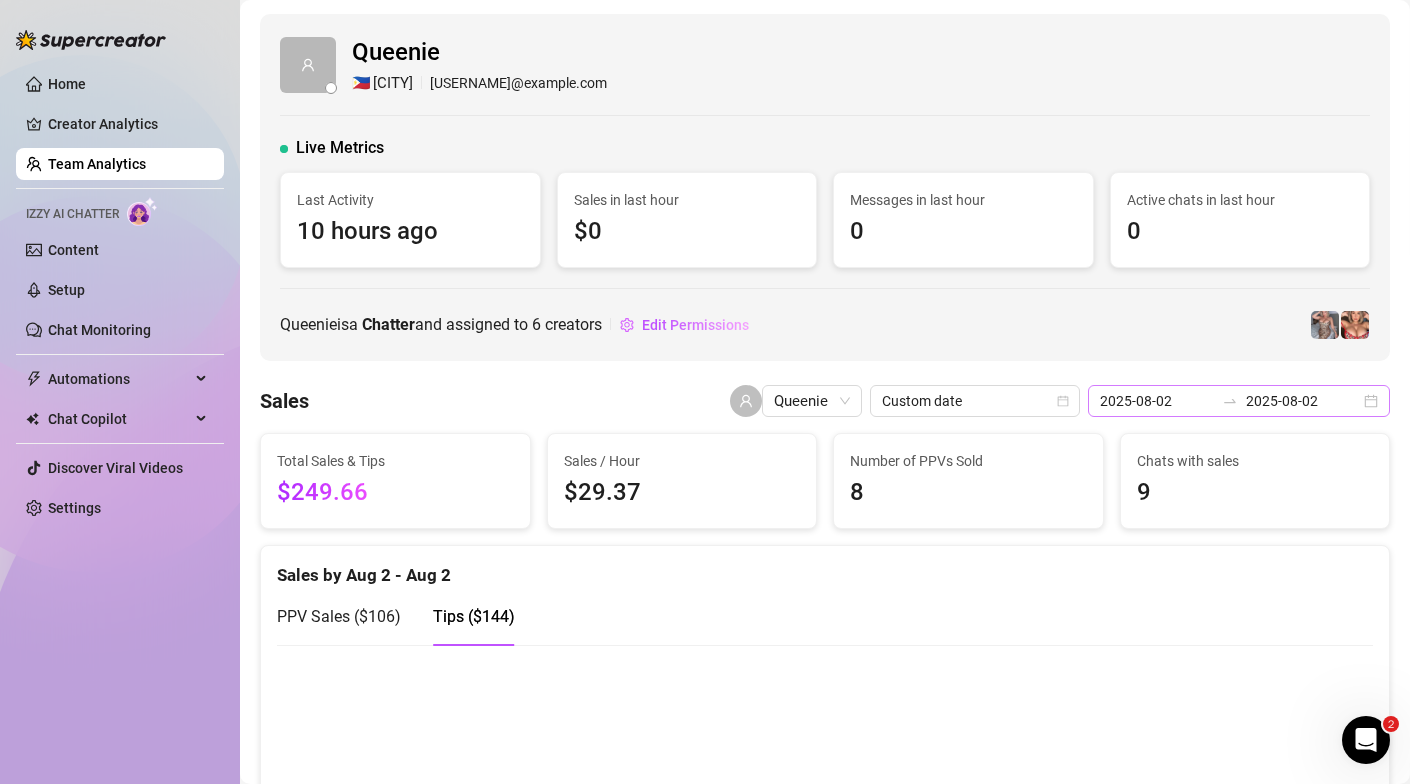 click on "2025-08-02 2025-08-02" at bounding box center [1239, 401] 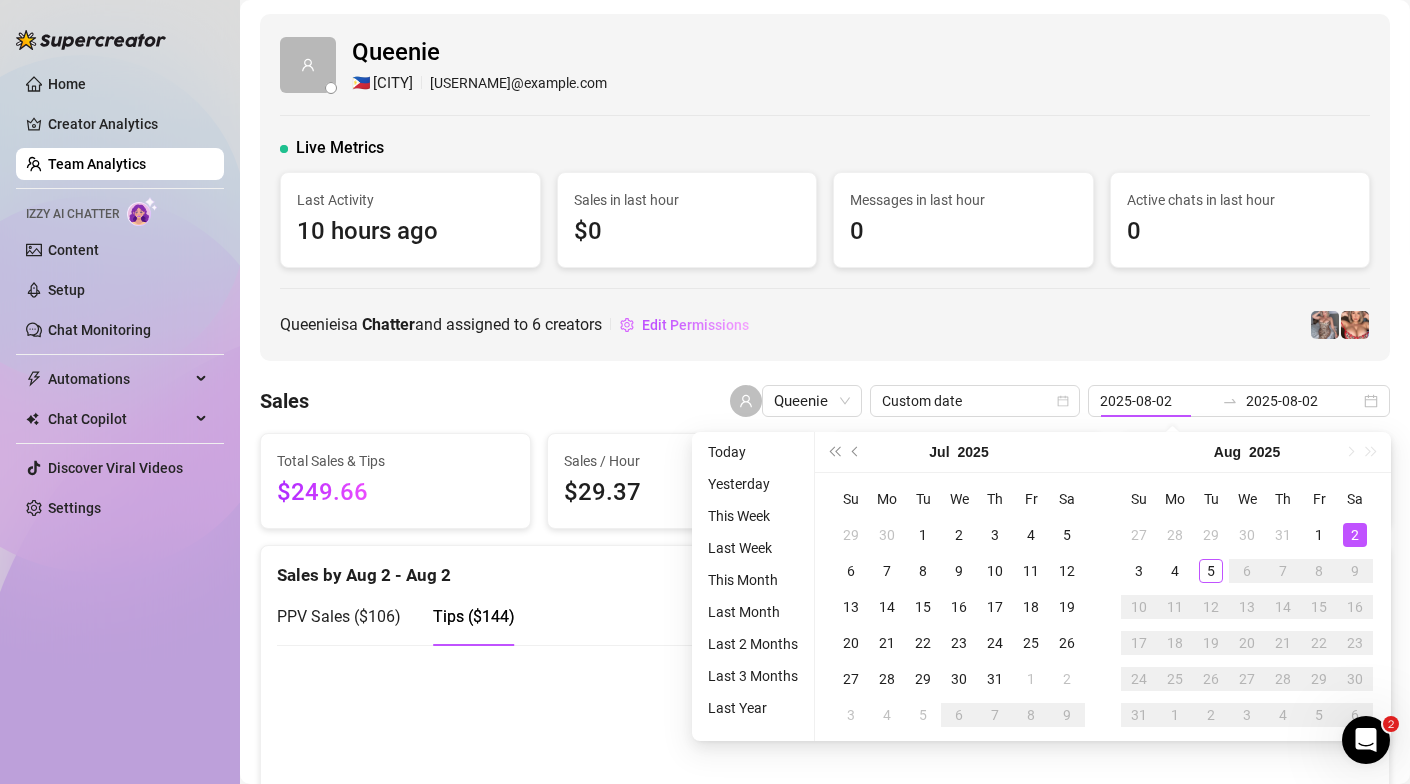 click on "[FIRST] is a Chatter and assigned to 6 creators Edit Permissions" at bounding box center (825, 325) 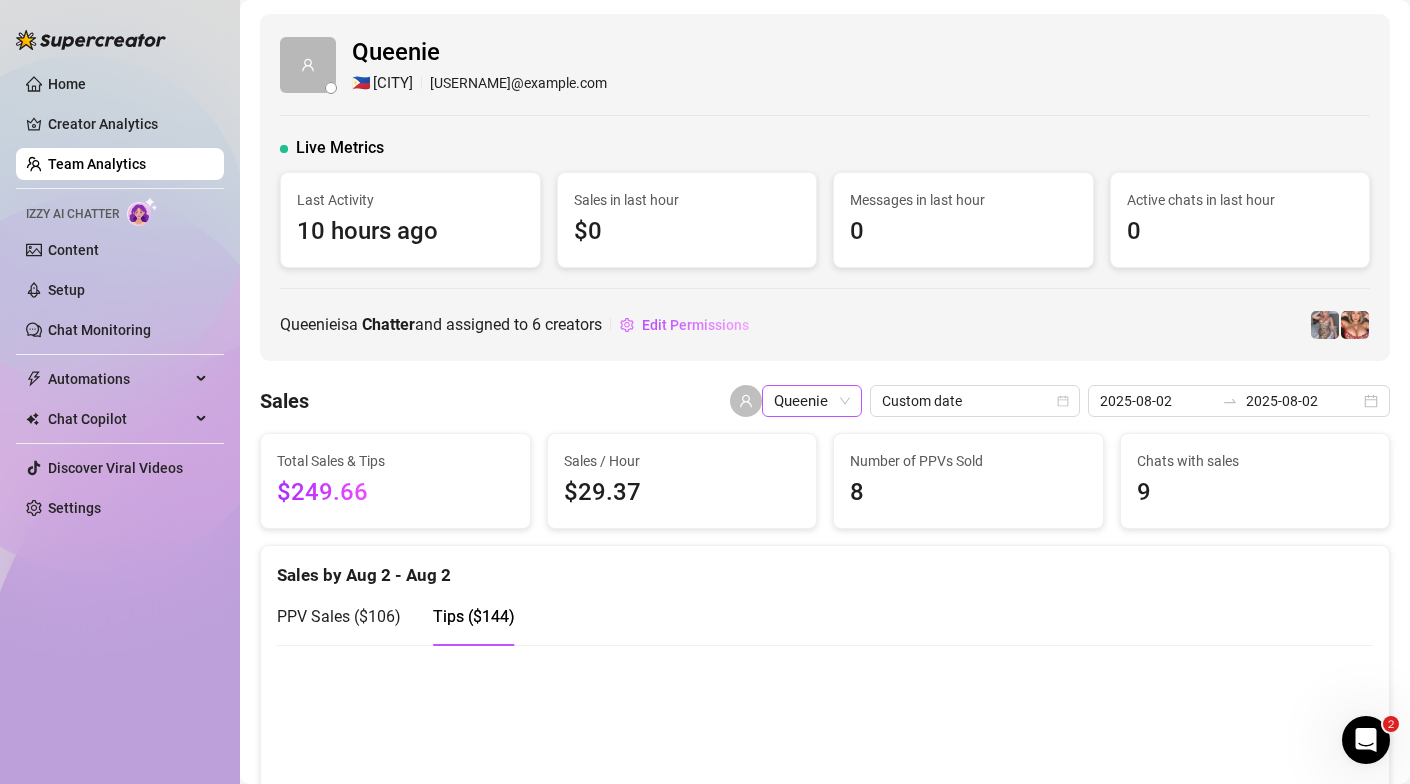 click on "Queenie" at bounding box center (812, 401) 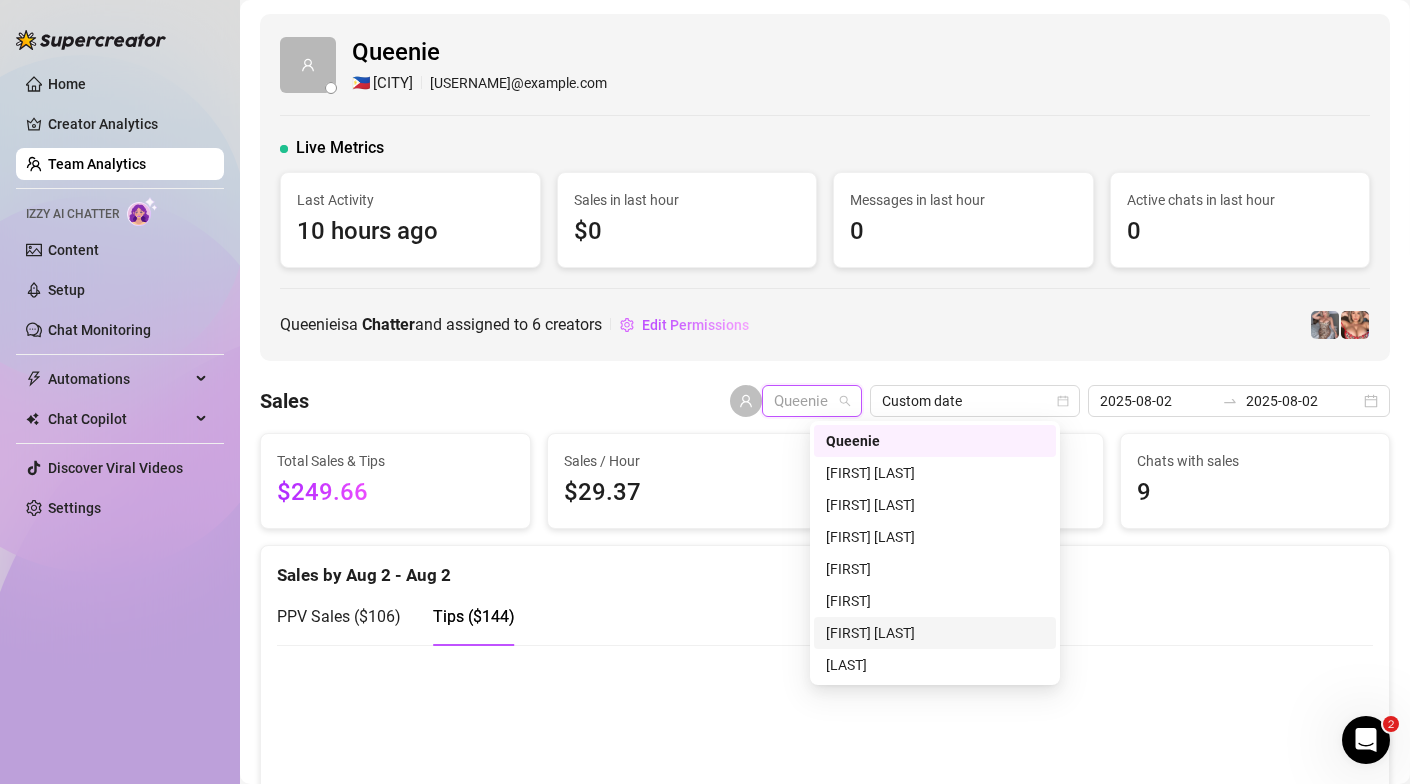 click on "[FIRST] [LAST]" at bounding box center [935, 633] 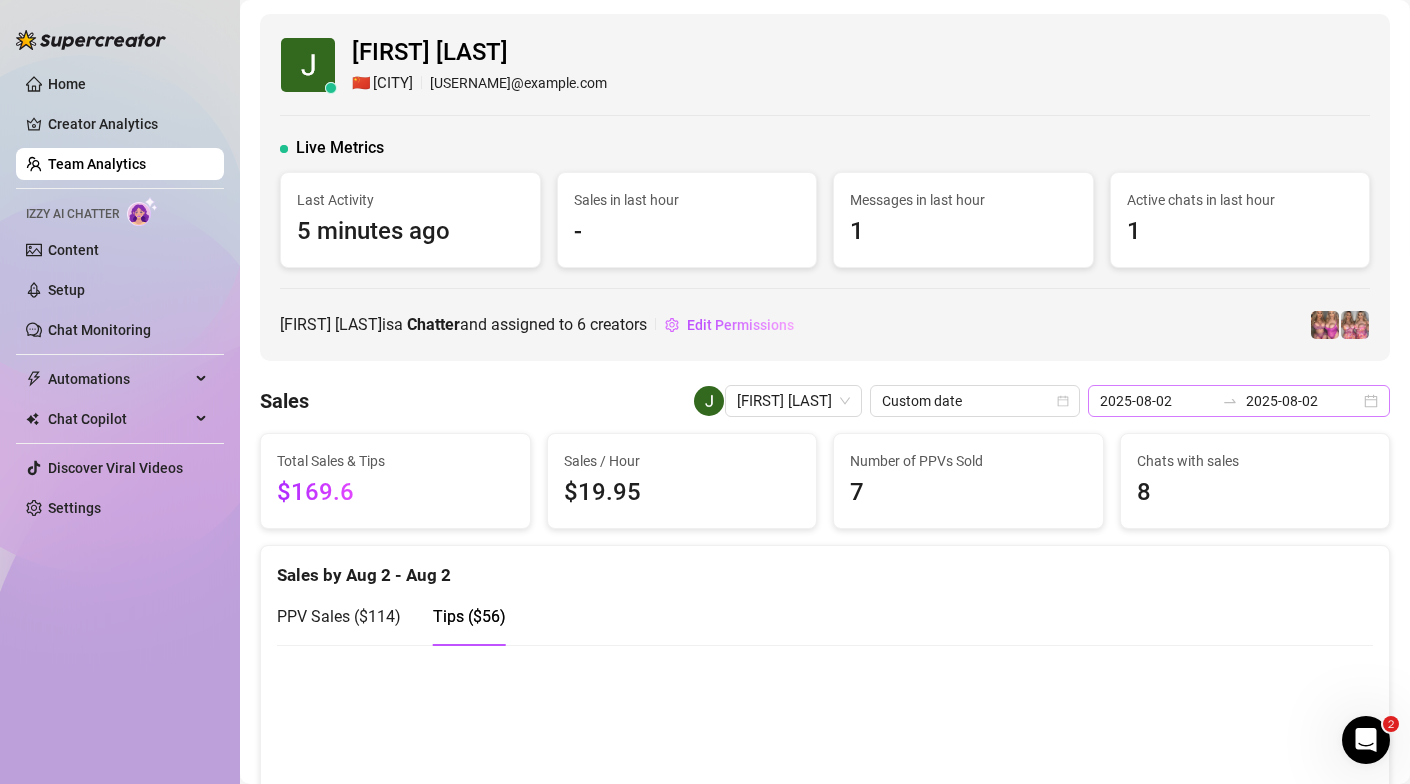 click on "2025-08-02 2025-08-02" at bounding box center (1239, 401) 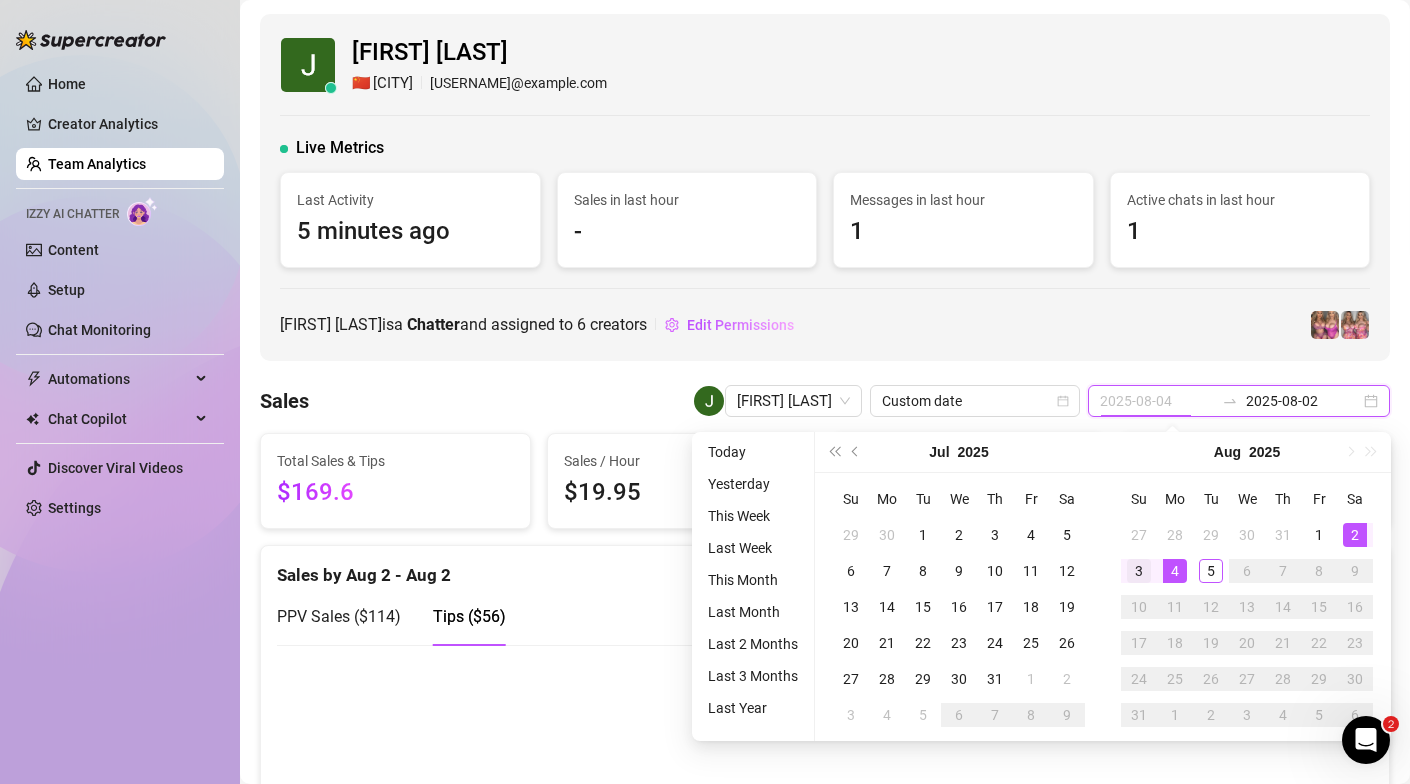 type on "2025-08-03" 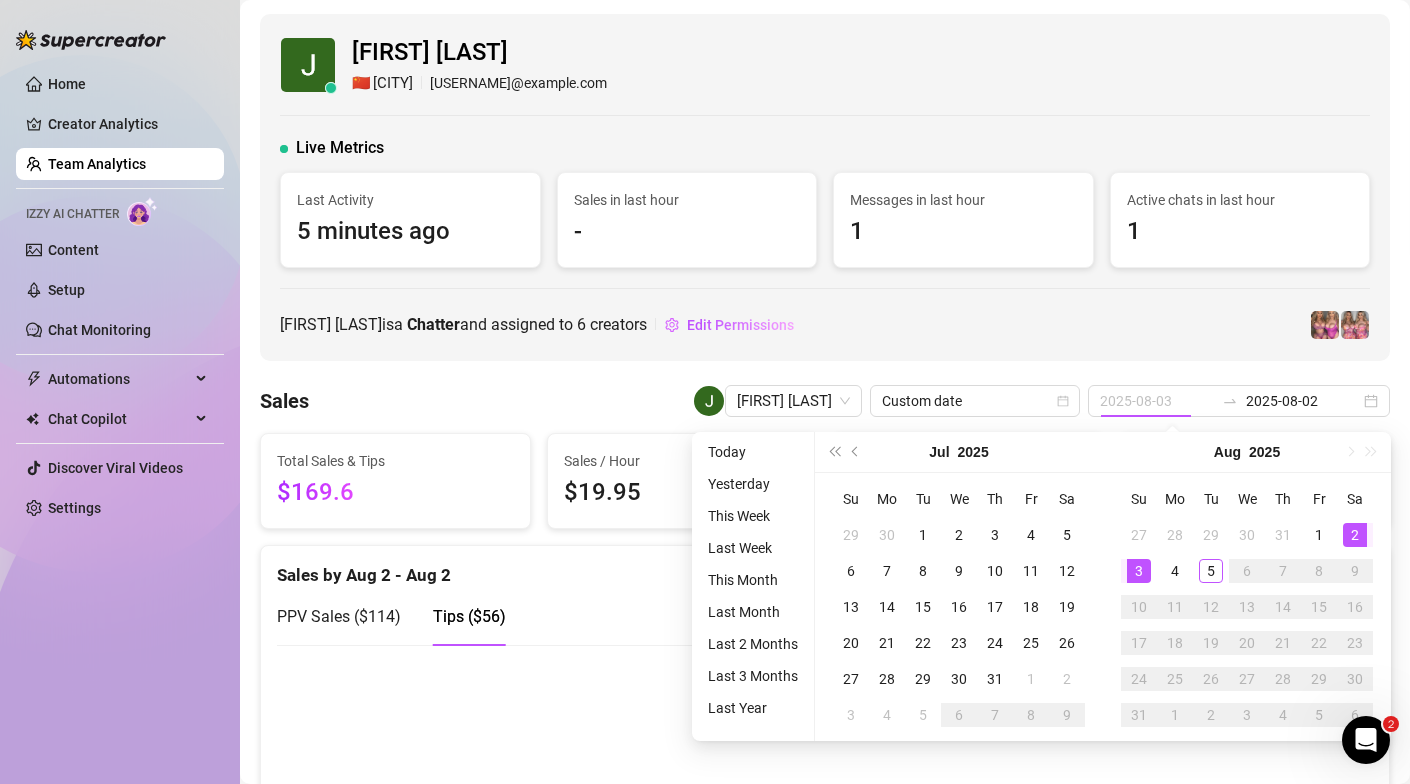 click on "3" at bounding box center [1139, 571] 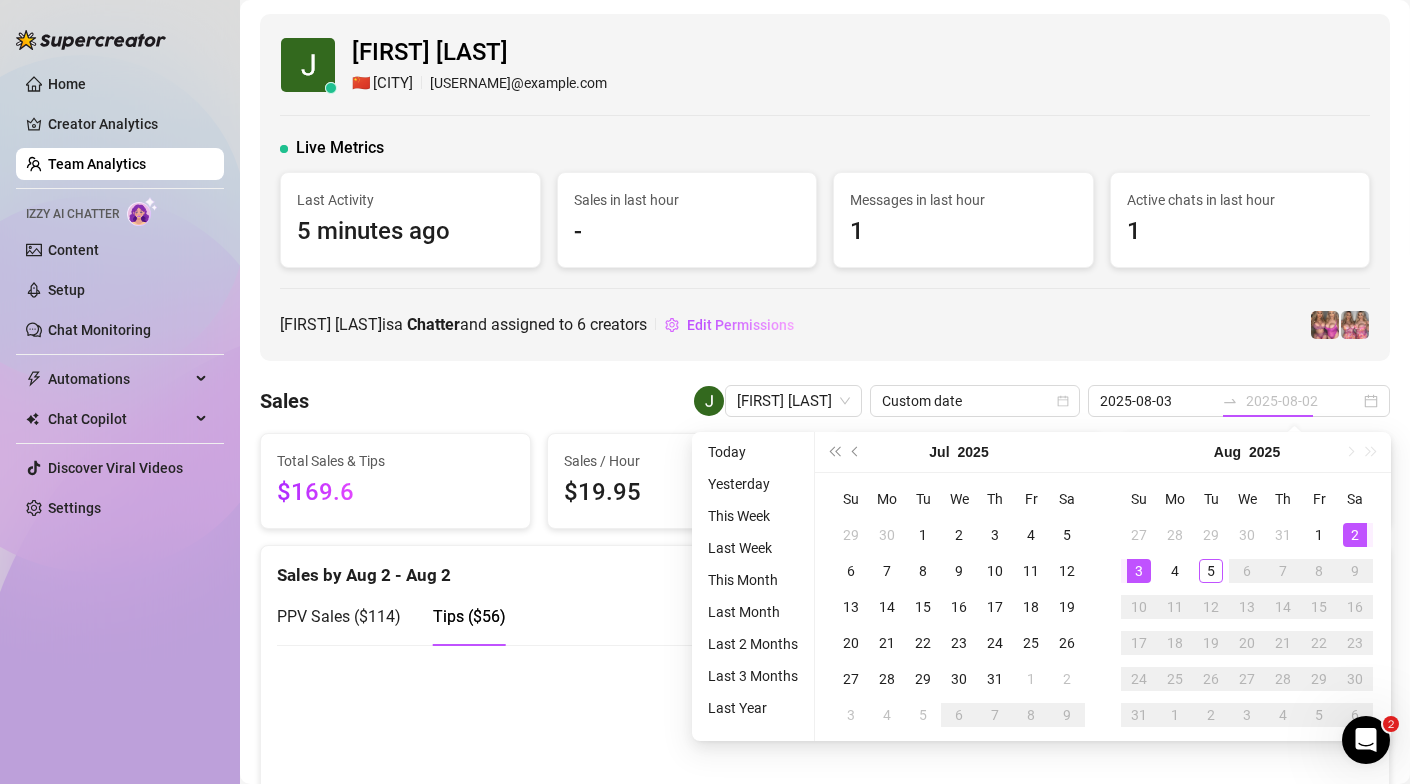 click on "3" at bounding box center [1139, 571] 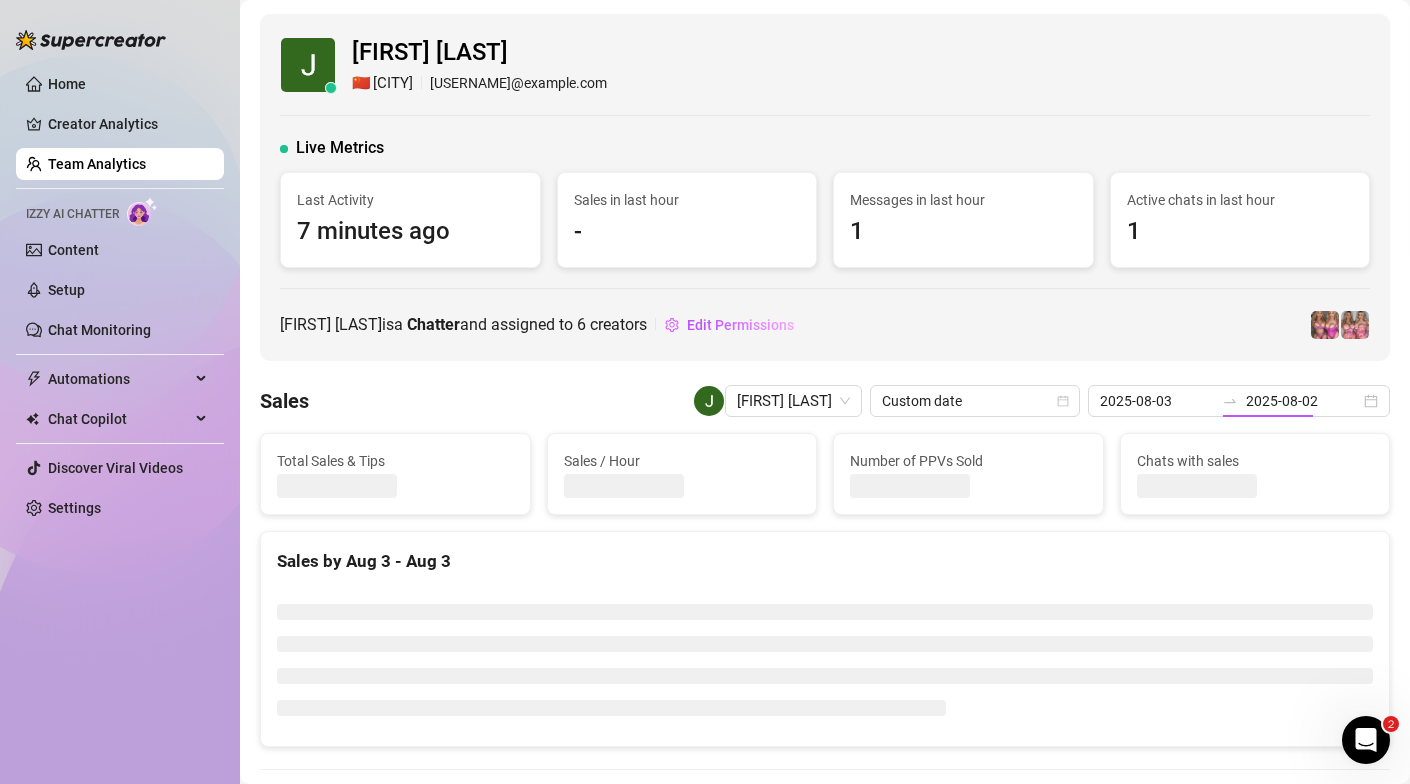 type on "2025-08-03" 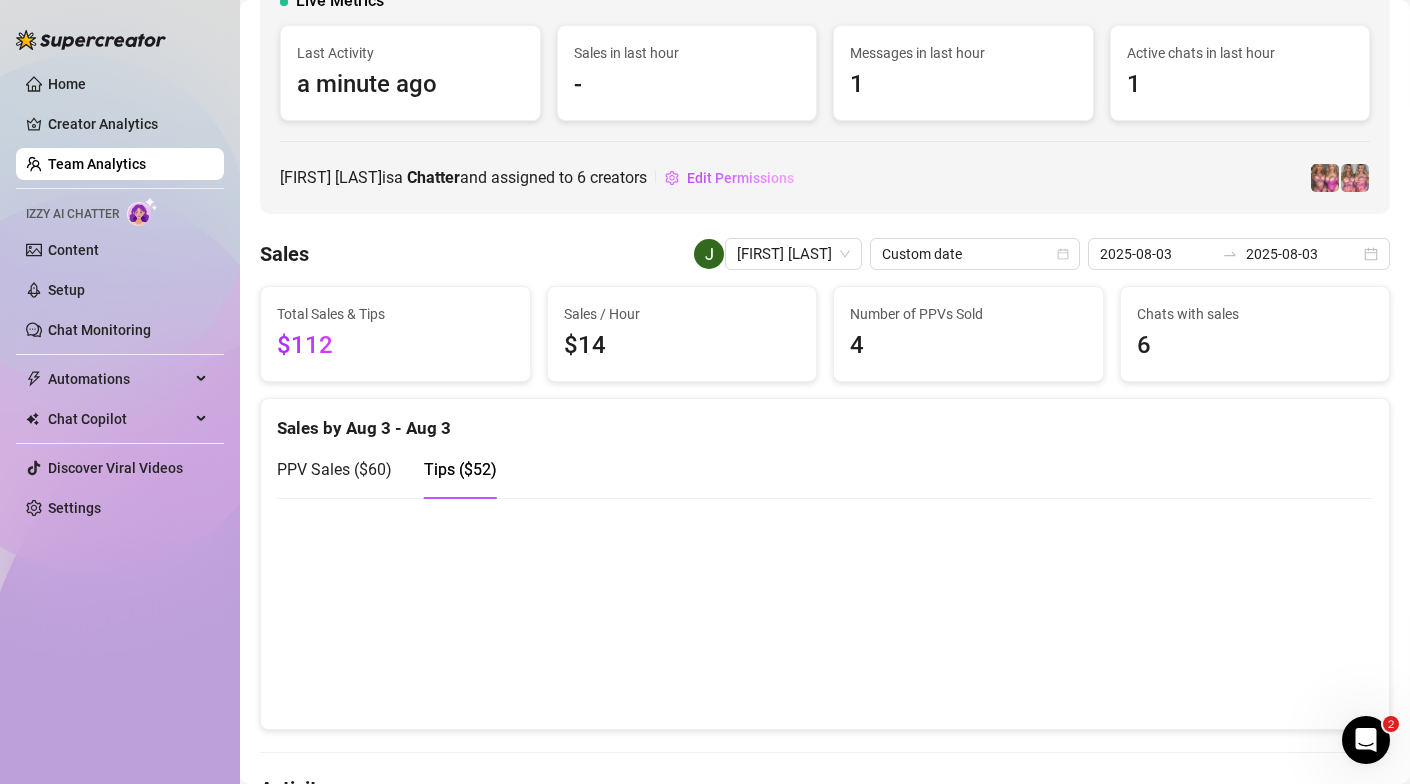 scroll, scrollTop: 0, scrollLeft: 0, axis: both 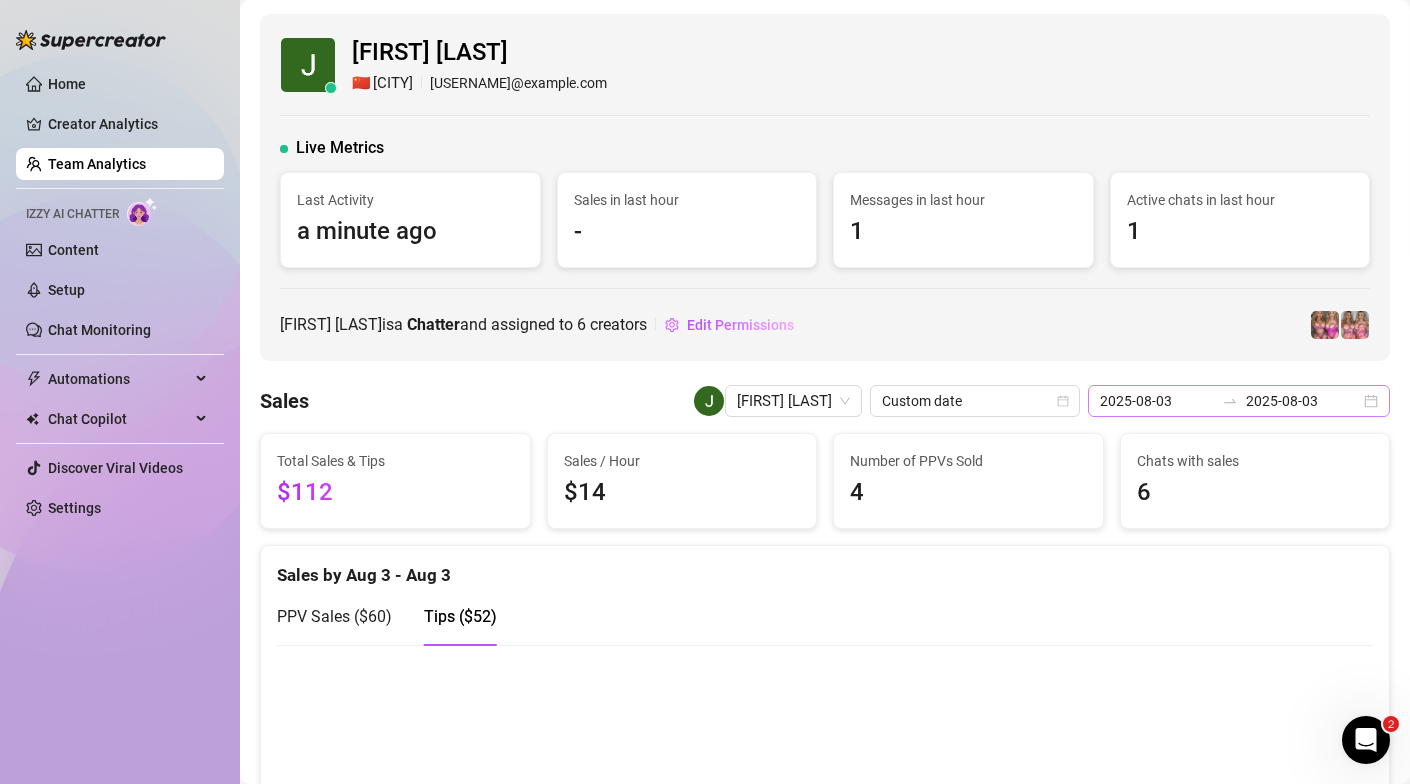 click on "2025-08-03 2025-08-03" at bounding box center [1239, 401] 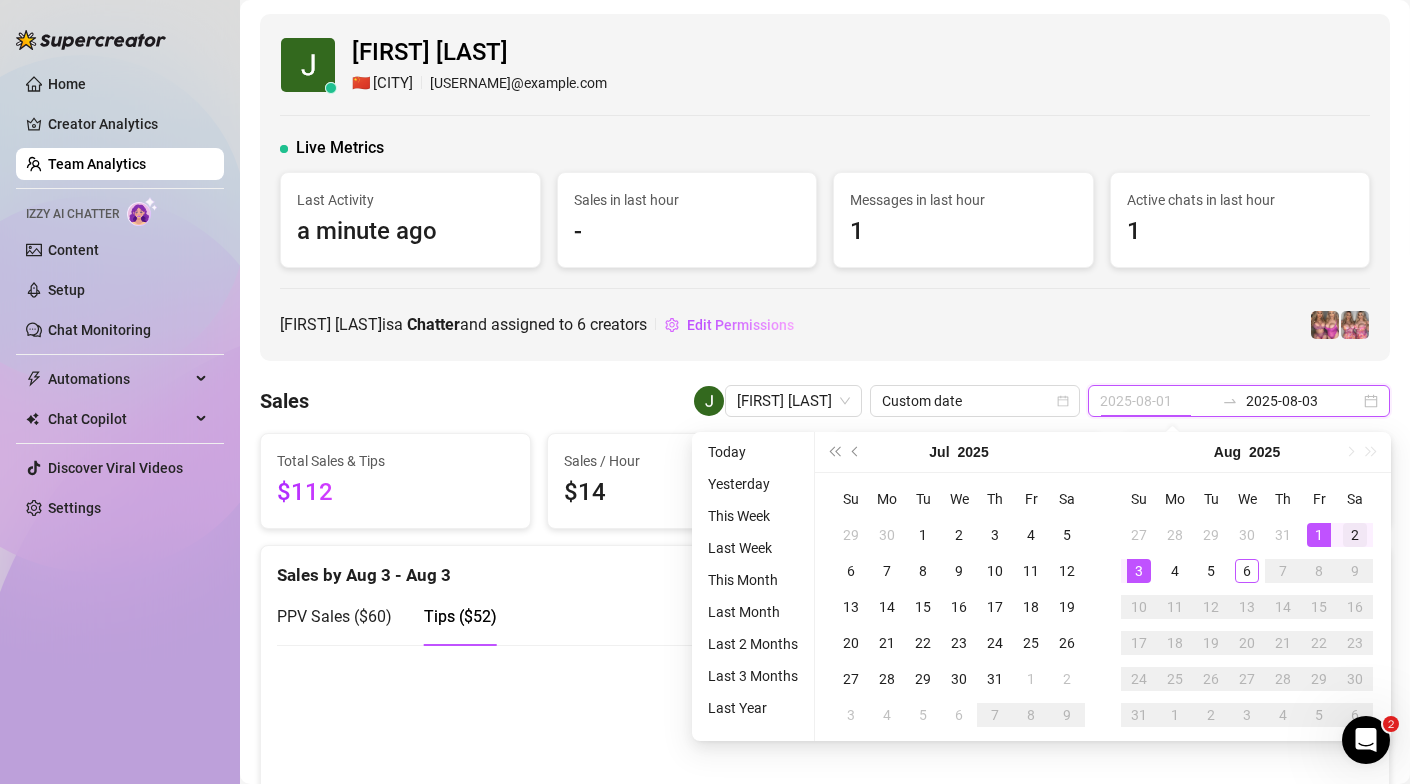 type on "2025-08-02" 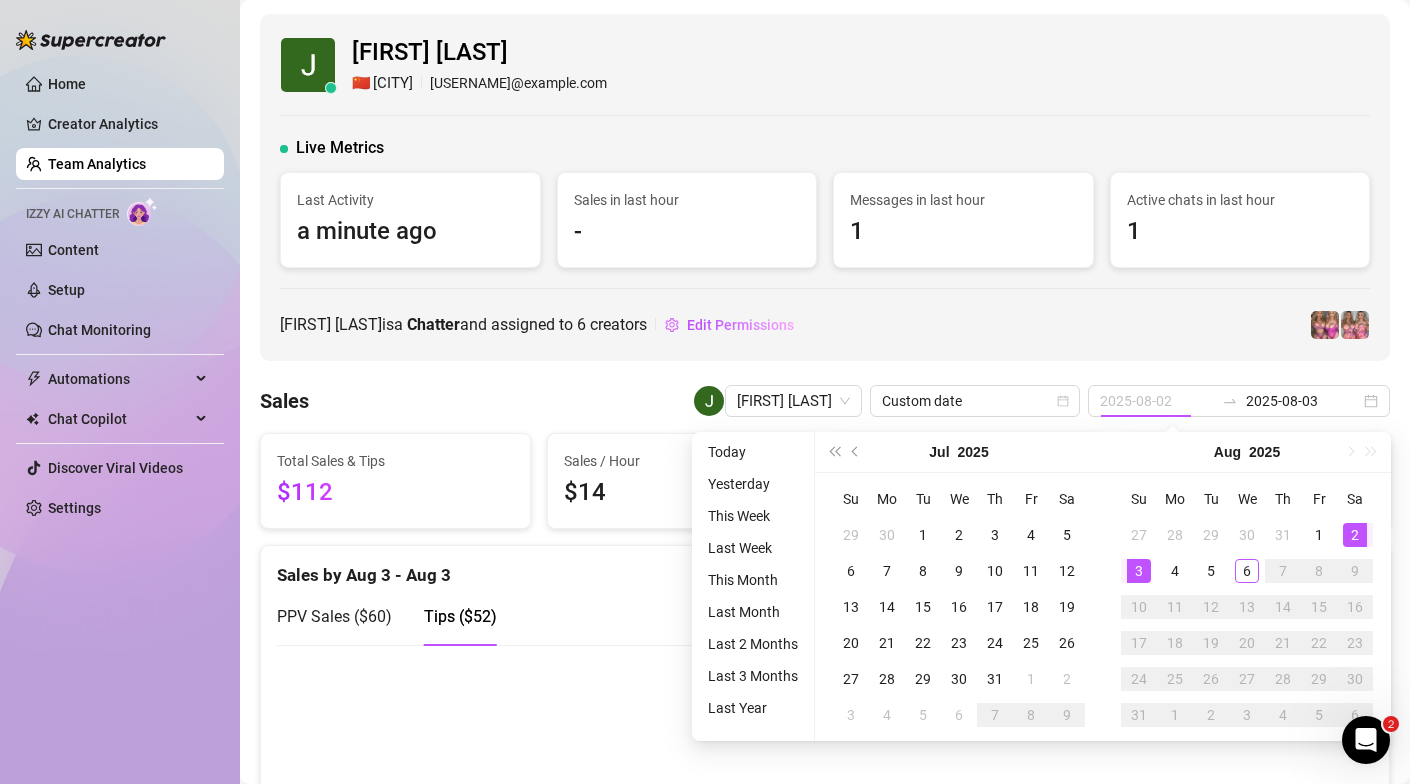 click on "2" at bounding box center (1355, 535) 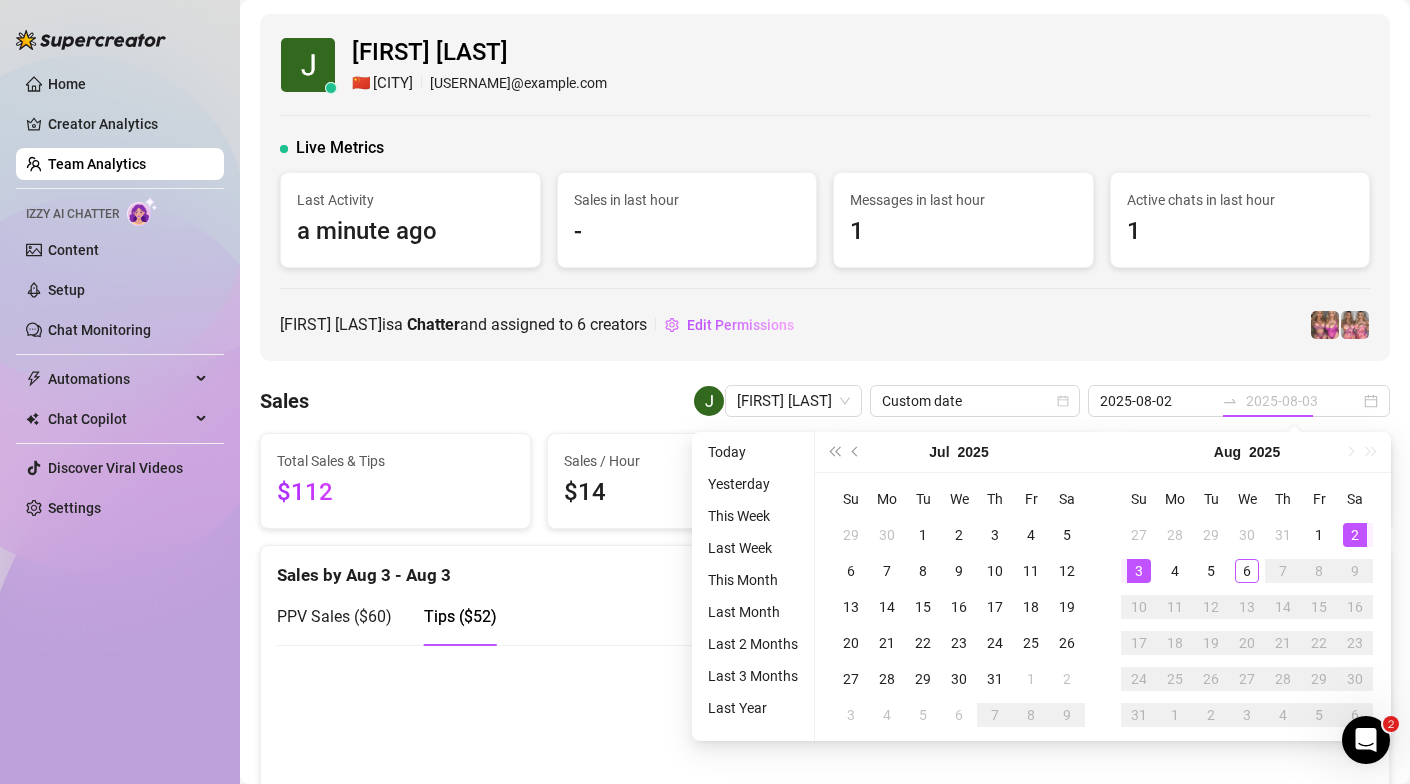 click on "2" at bounding box center [1355, 535] 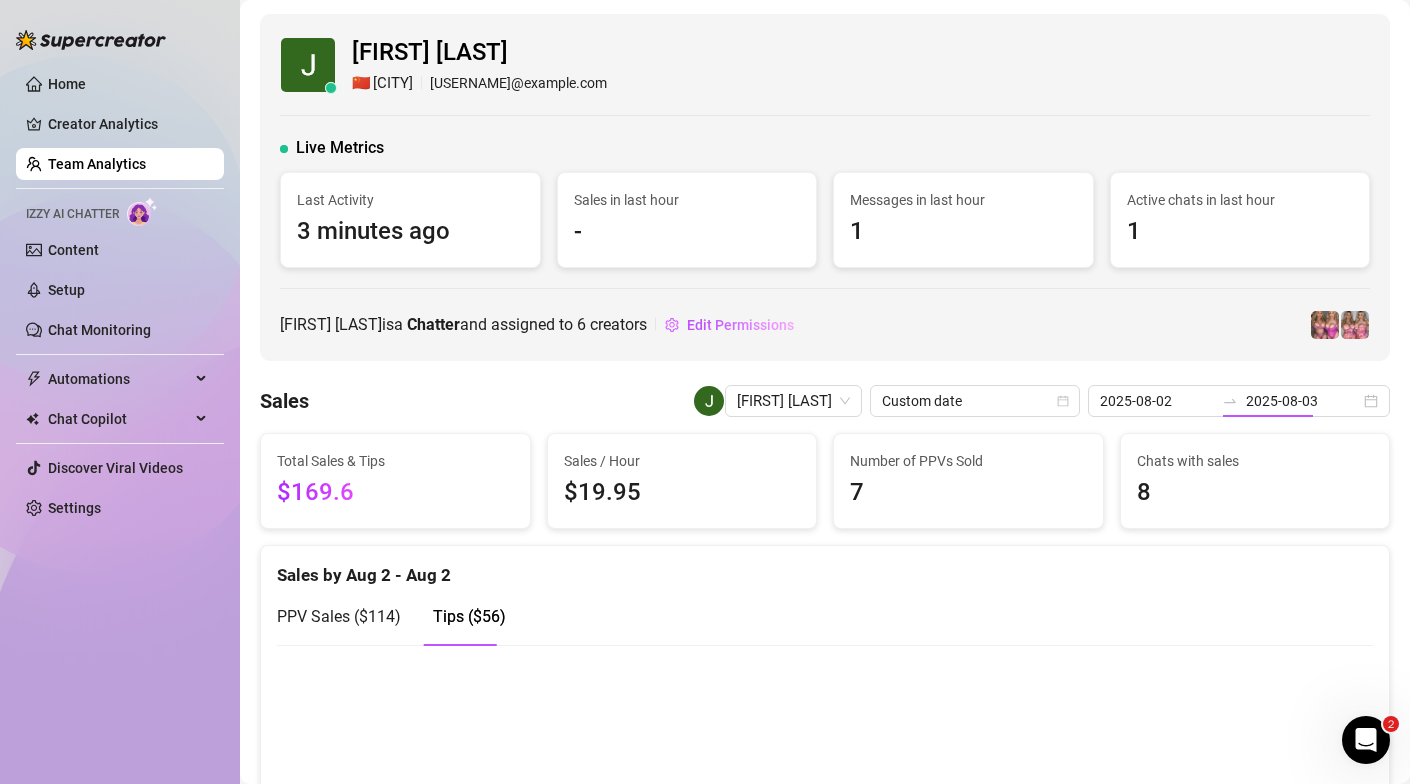 type on "2025-08-02" 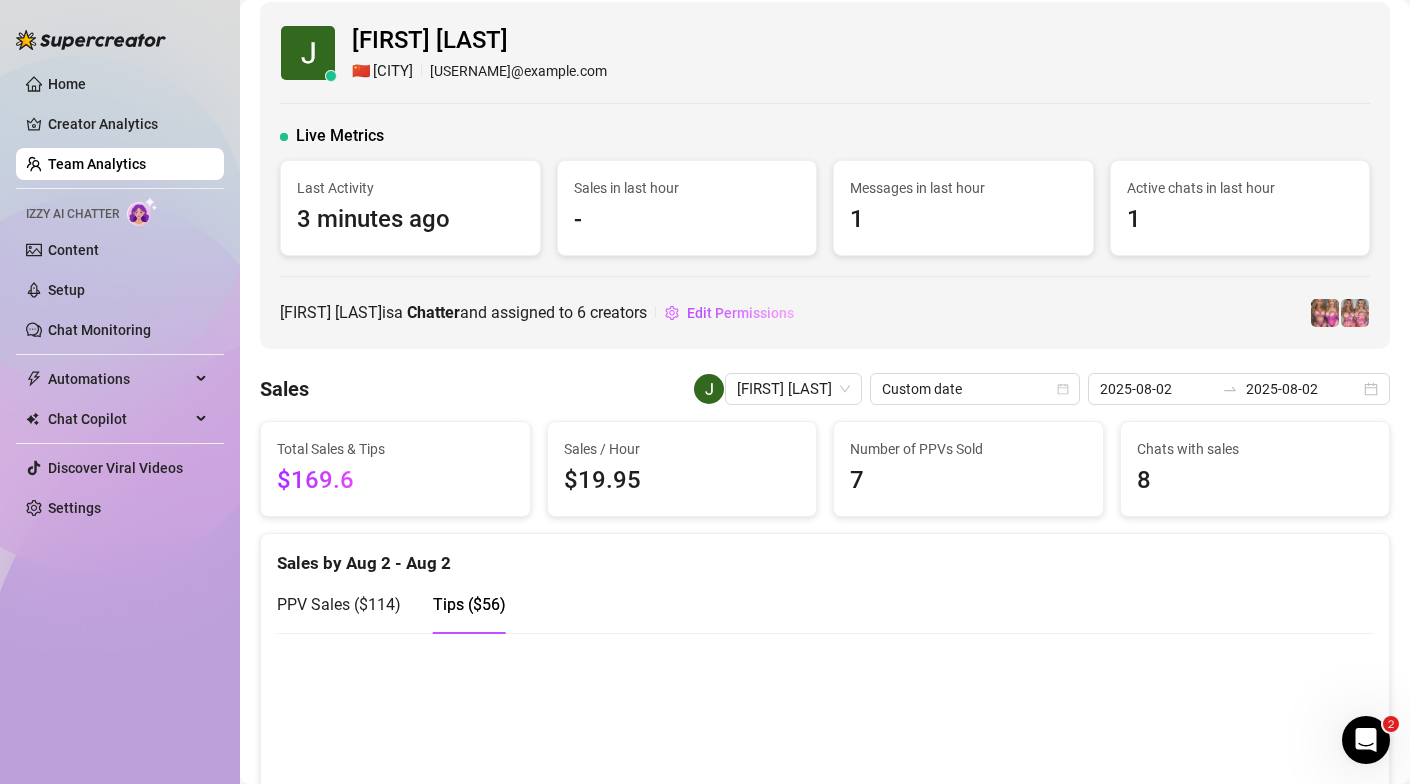scroll, scrollTop: 0, scrollLeft: 0, axis: both 